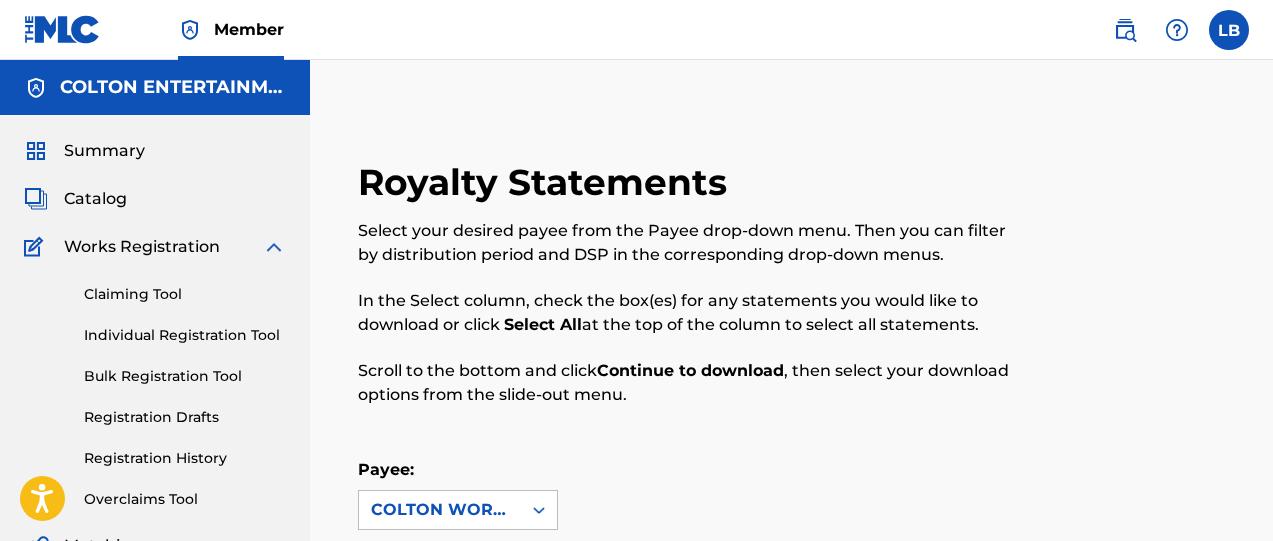 scroll, scrollTop: 1416, scrollLeft: 0, axis: vertical 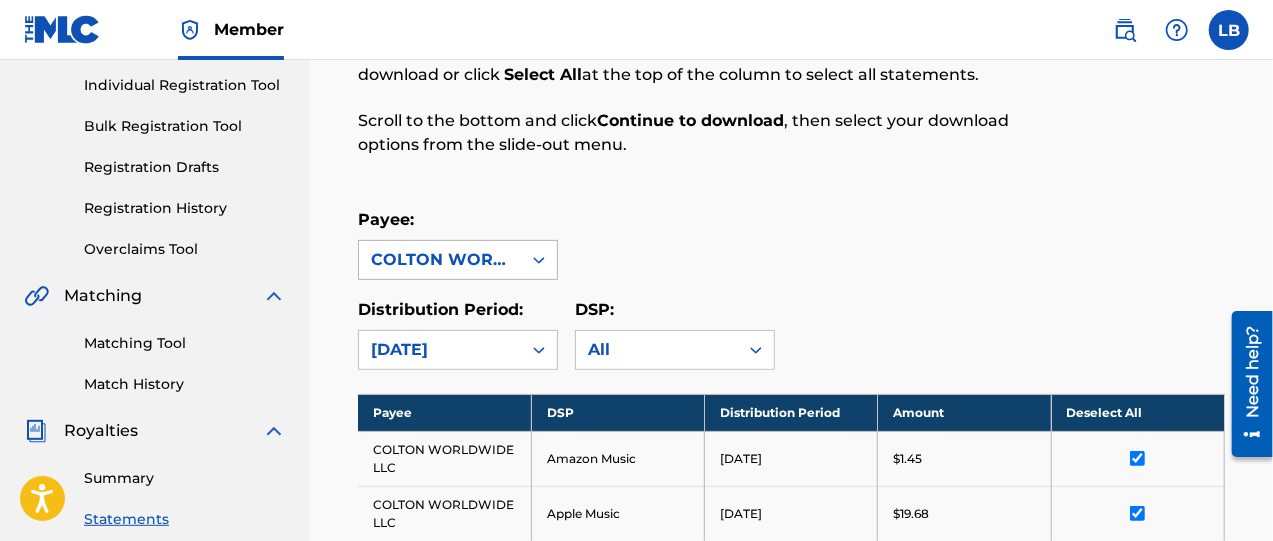 click 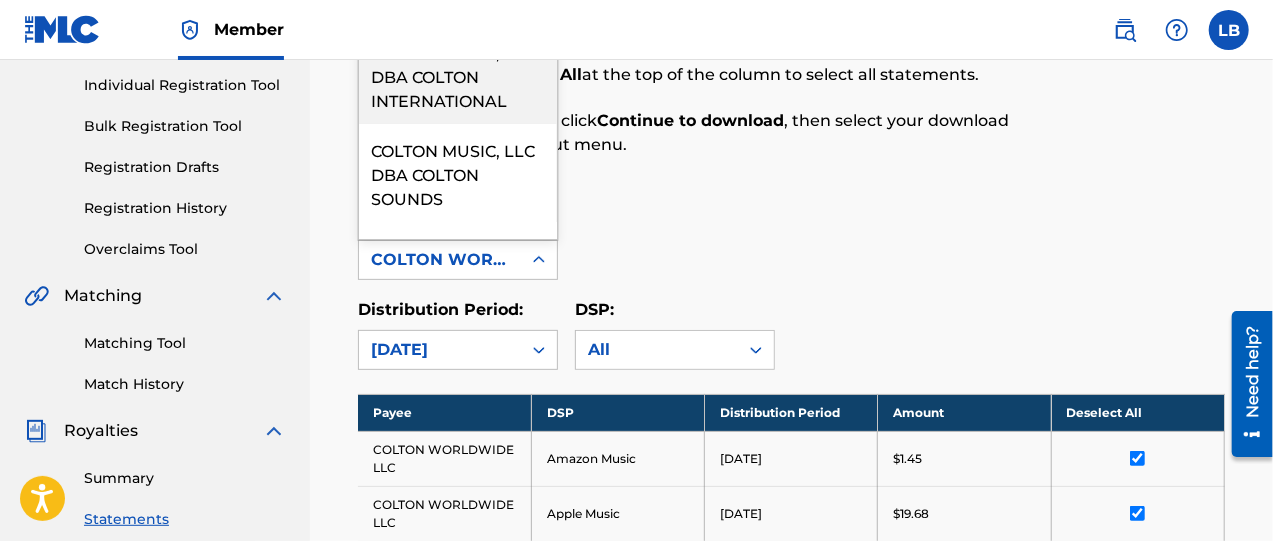 scroll, scrollTop: 83, scrollLeft: 0, axis: vertical 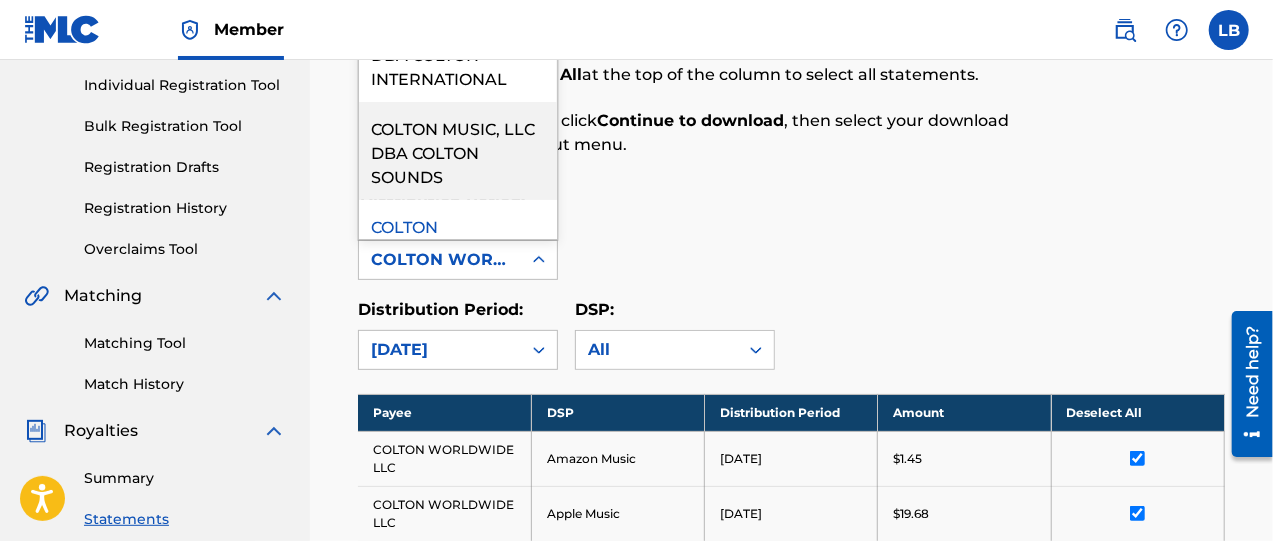 click on "COLTON MUSIC, LLC DBA COLTON SOUNDS" at bounding box center [458, 151] 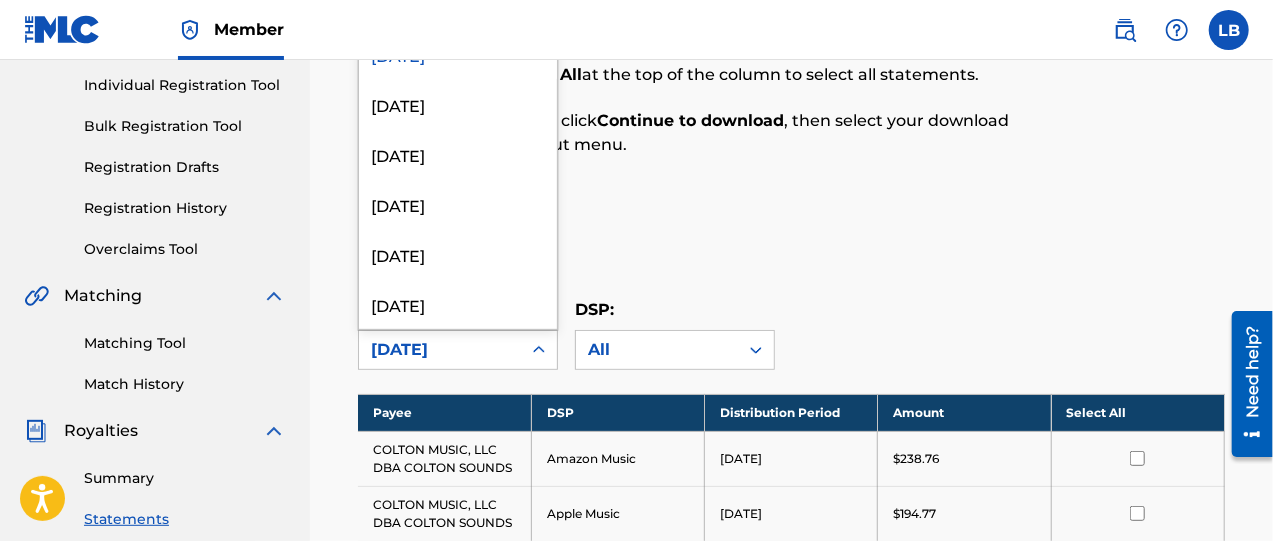 click 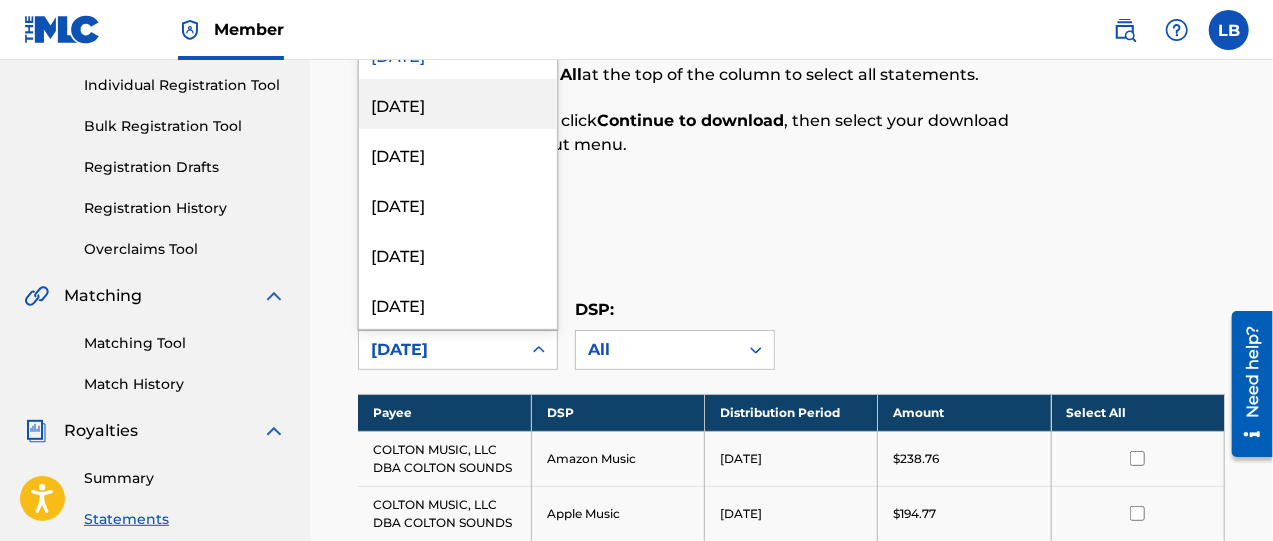 click on "[DATE]" at bounding box center (458, 104) 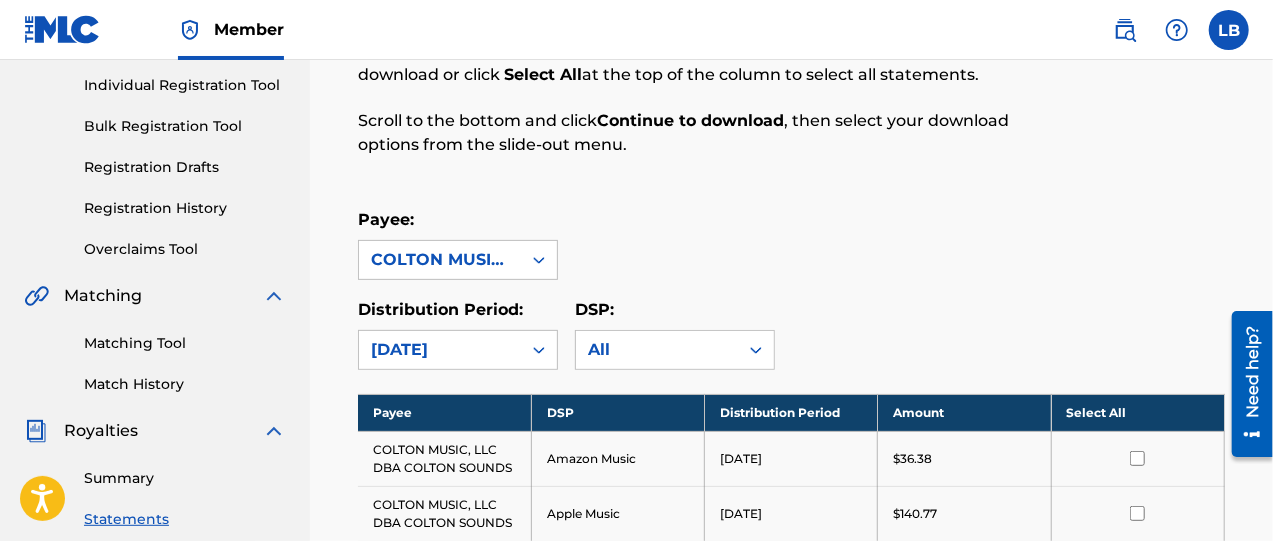click at bounding box center [1137, 458] 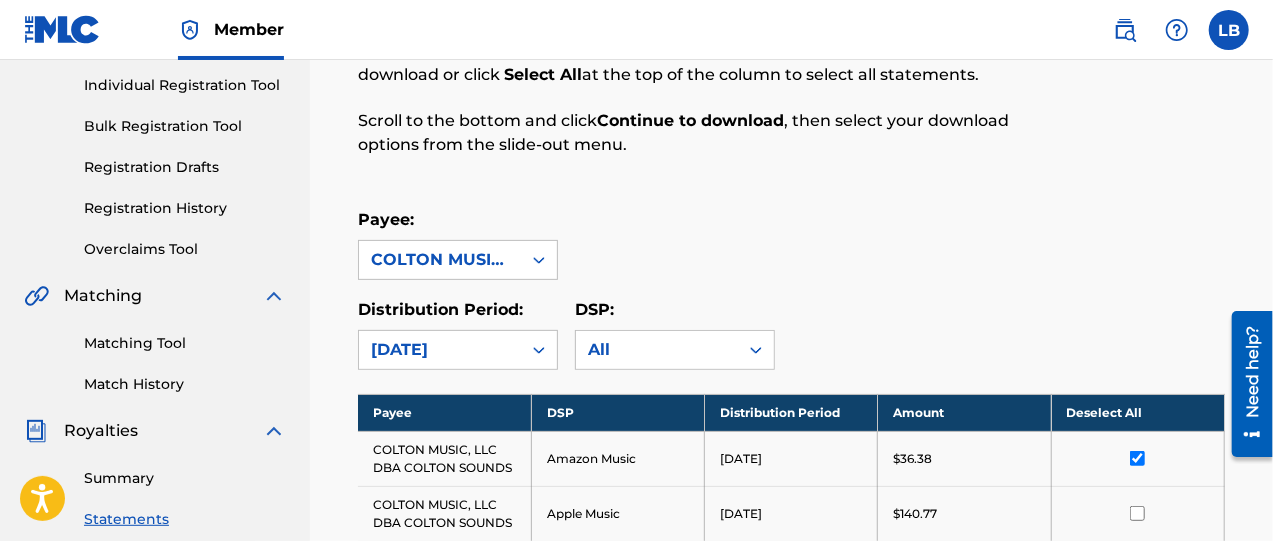 click at bounding box center [1137, 513] 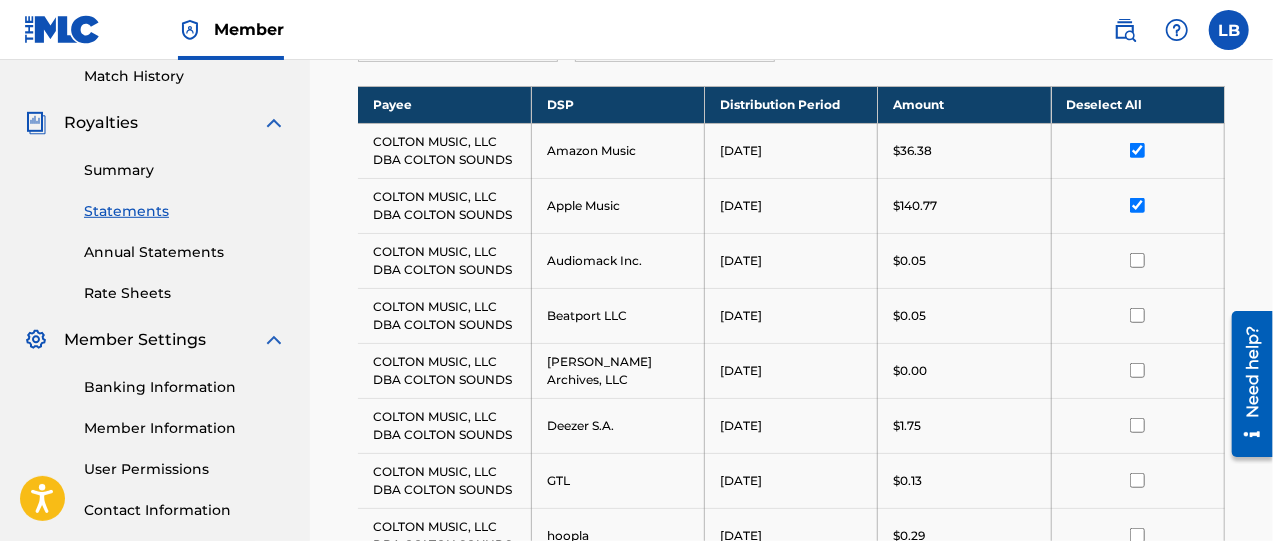 scroll, scrollTop: 583, scrollLeft: 0, axis: vertical 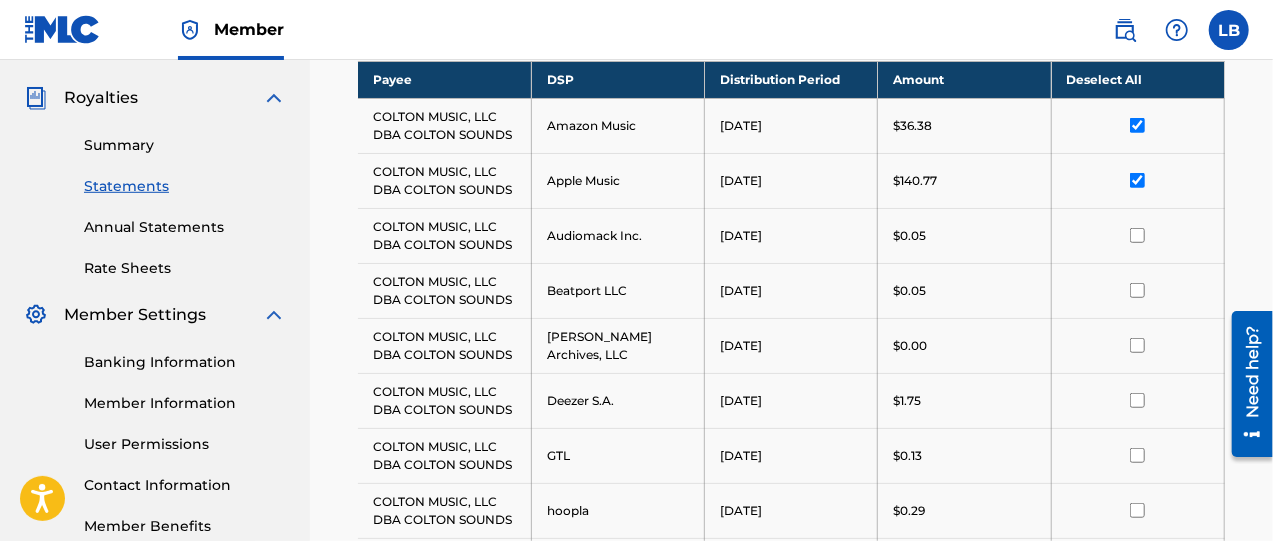 click at bounding box center [1137, 235] 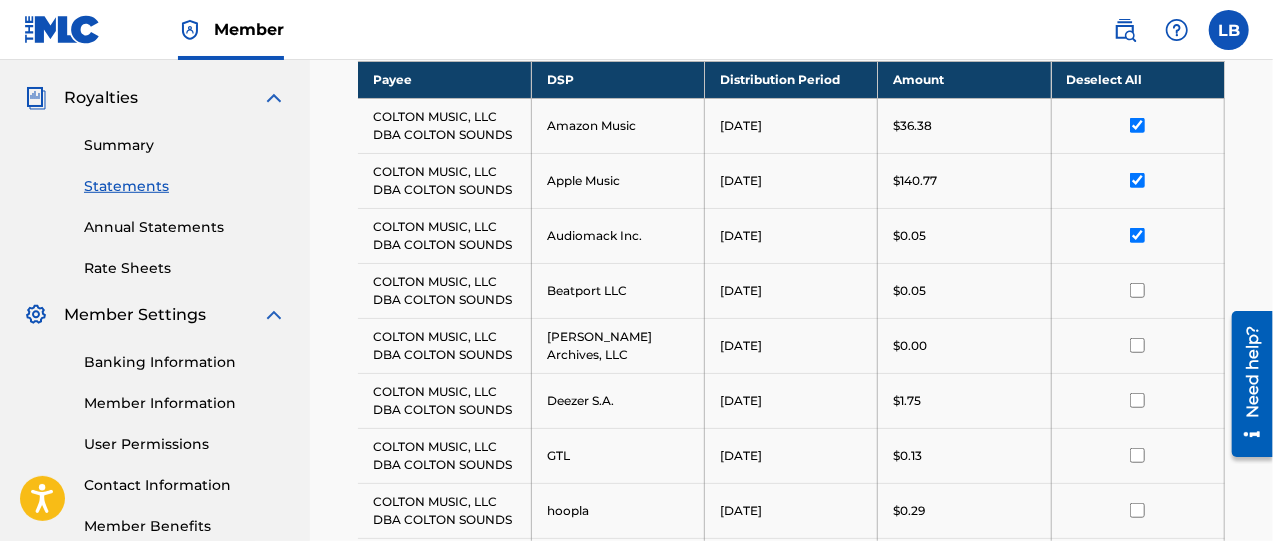 click at bounding box center [1137, 290] 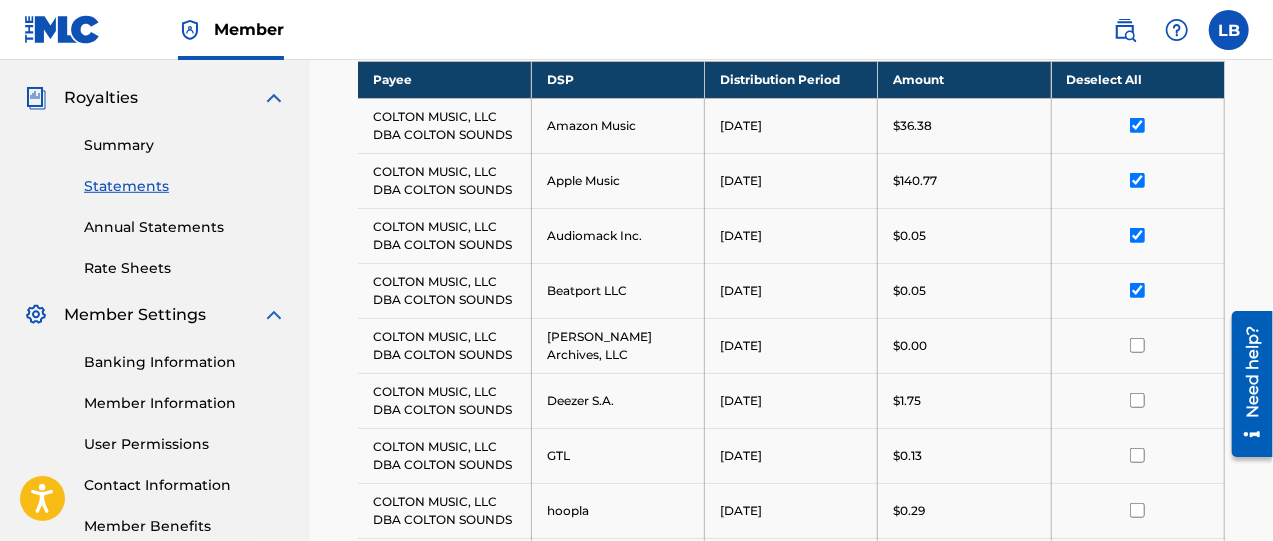 click at bounding box center (1137, 345) 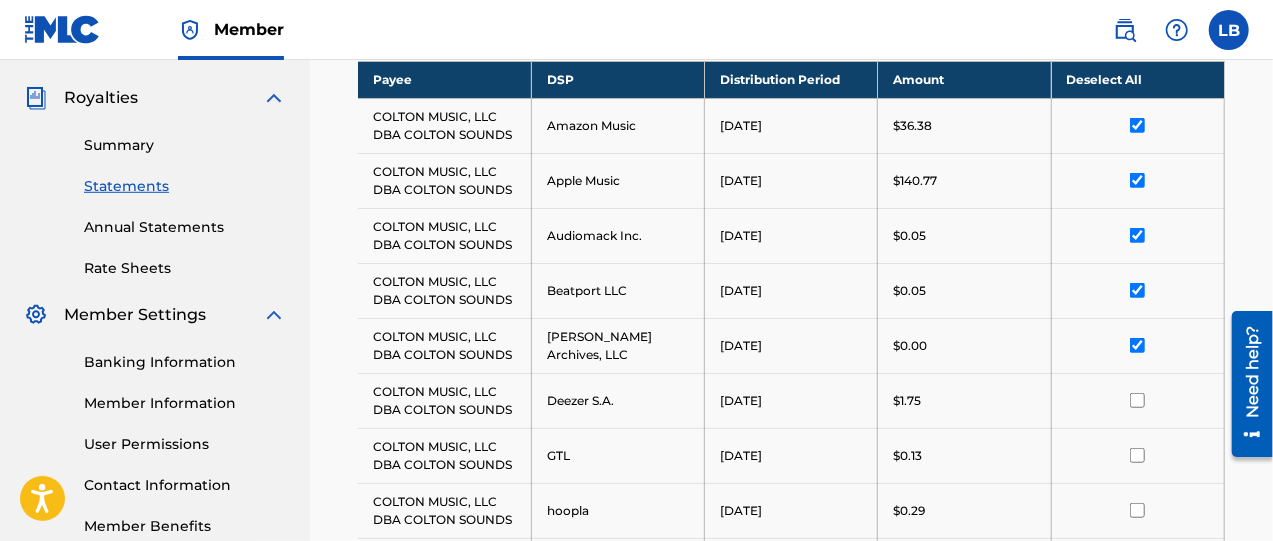 click at bounding box center [1137, 400] 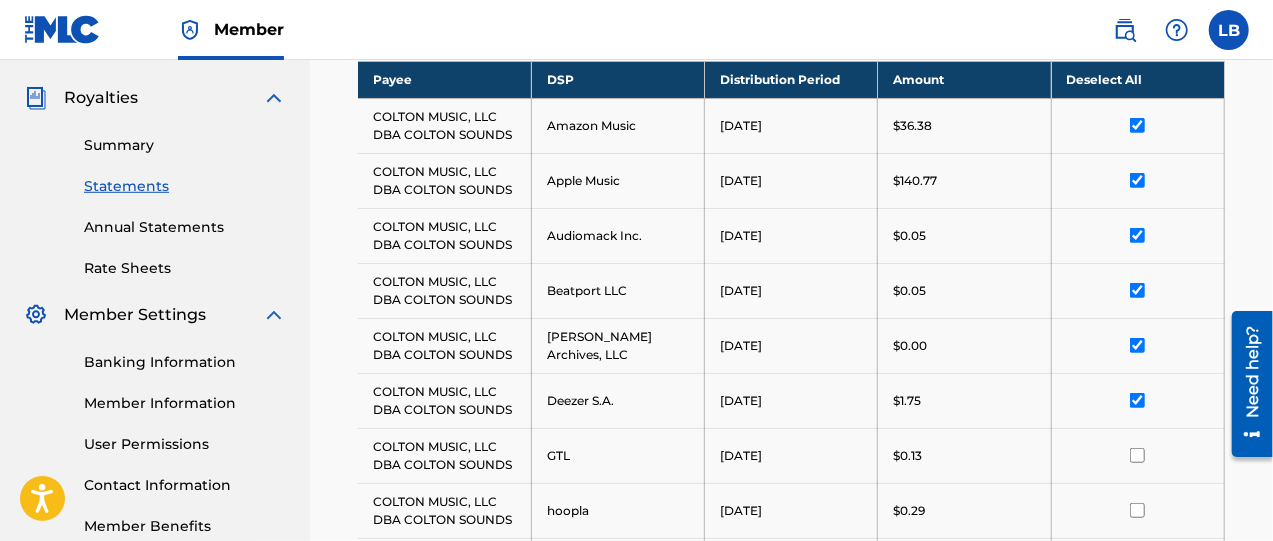 click at bounding box center (1137, 455) 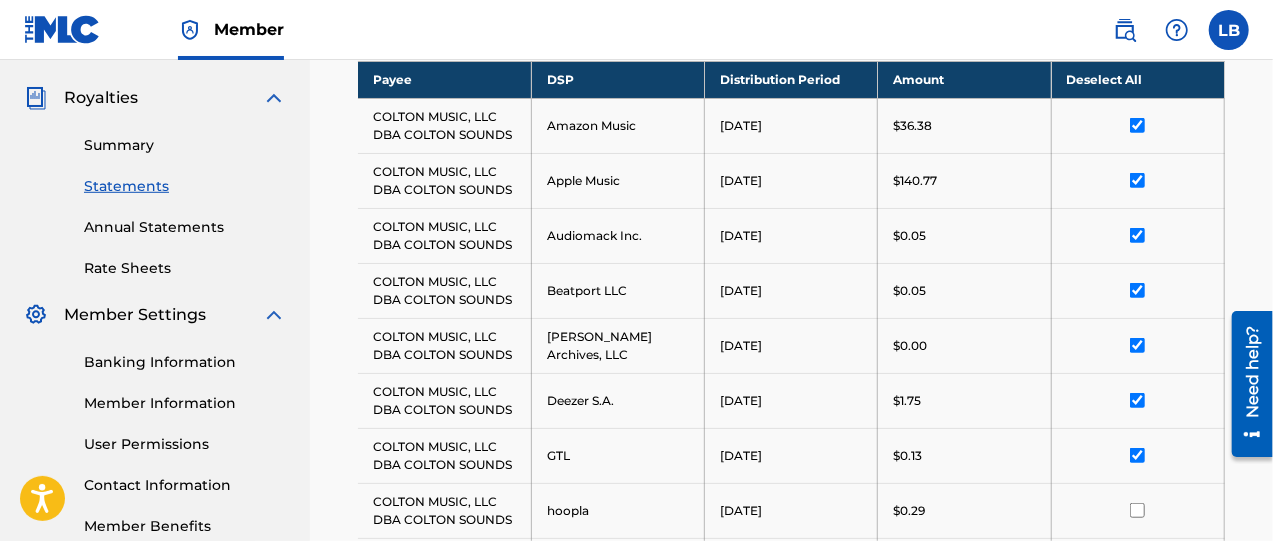 click at bounding box center (1137, 510) 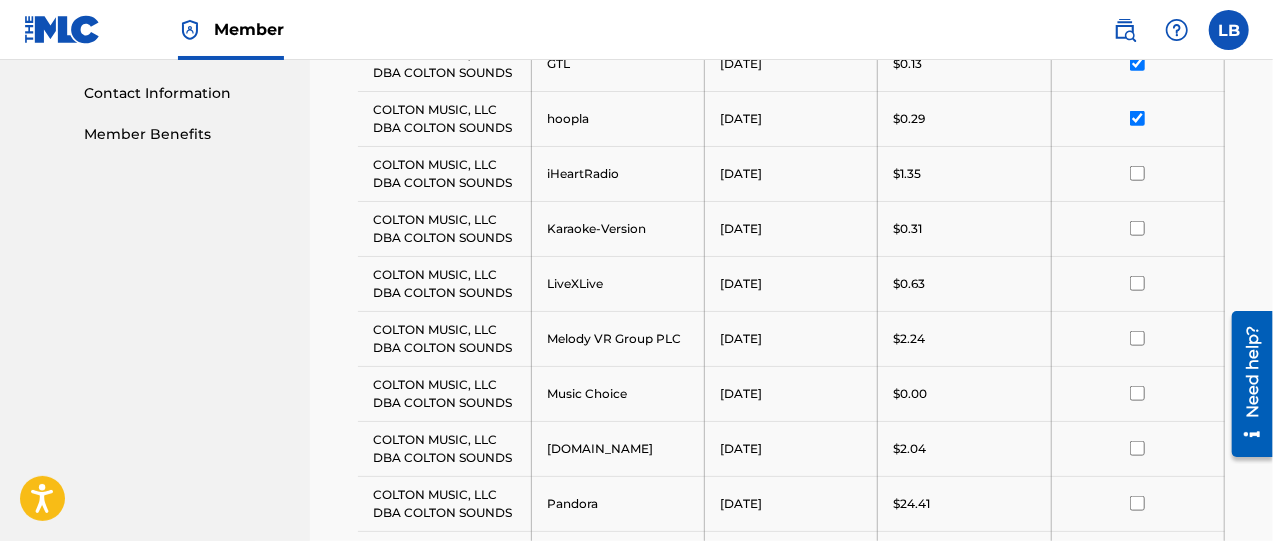 scroll, scrollTop: 1000, scrollLeft: 0, axis: vertical 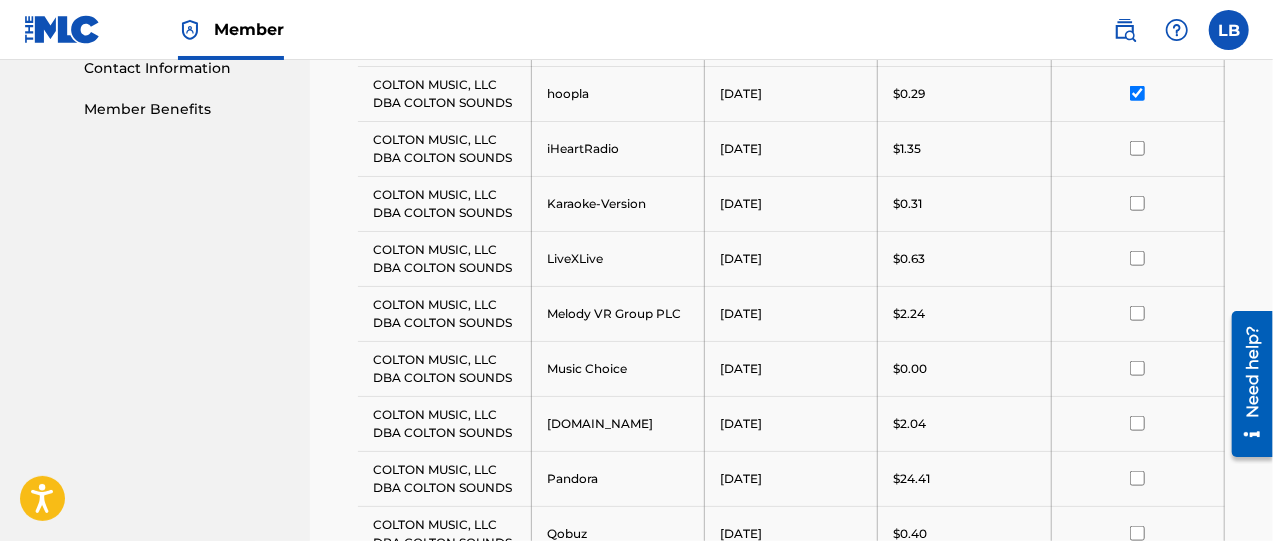 click at bounding box center (1137, 148) 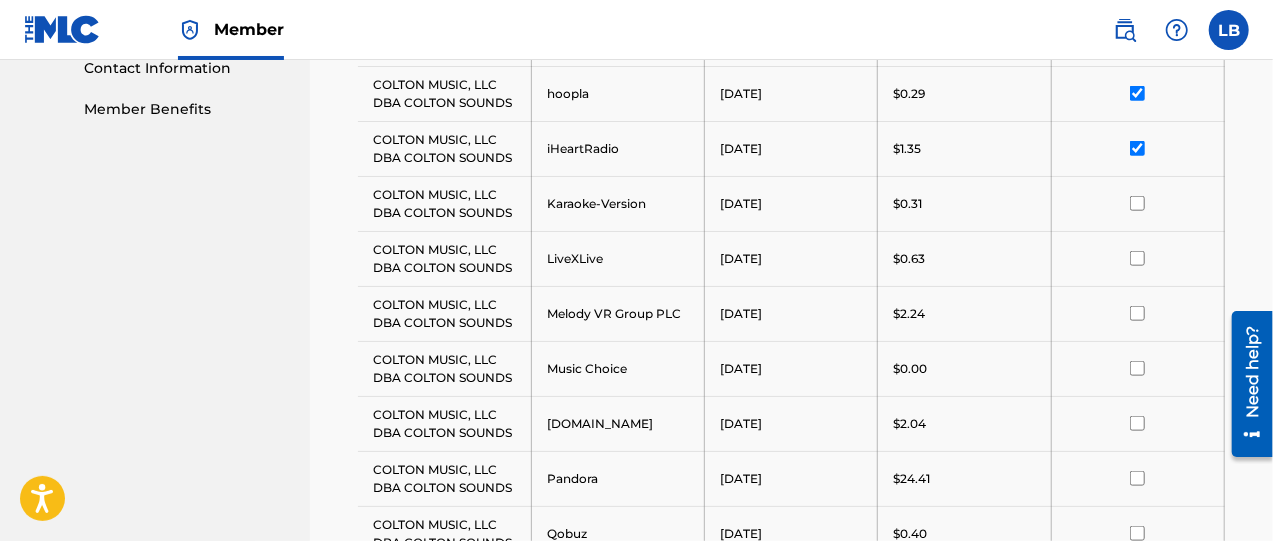click at bounding box center (1137, 203) 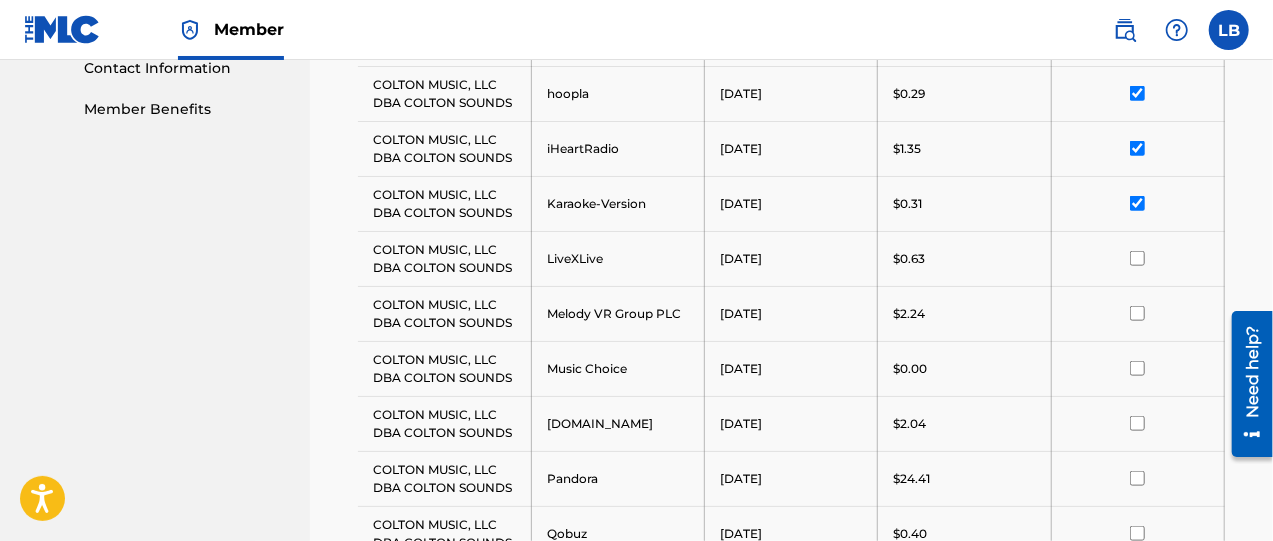 click at bounding box center [1137, 258] 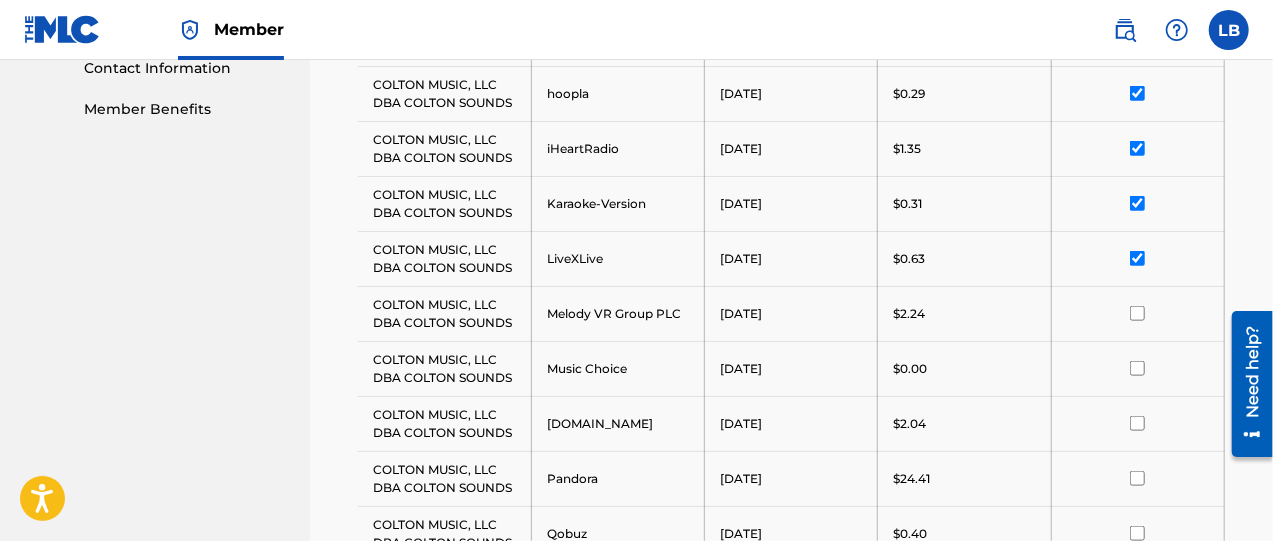 click at bounding box center [1137, 313] 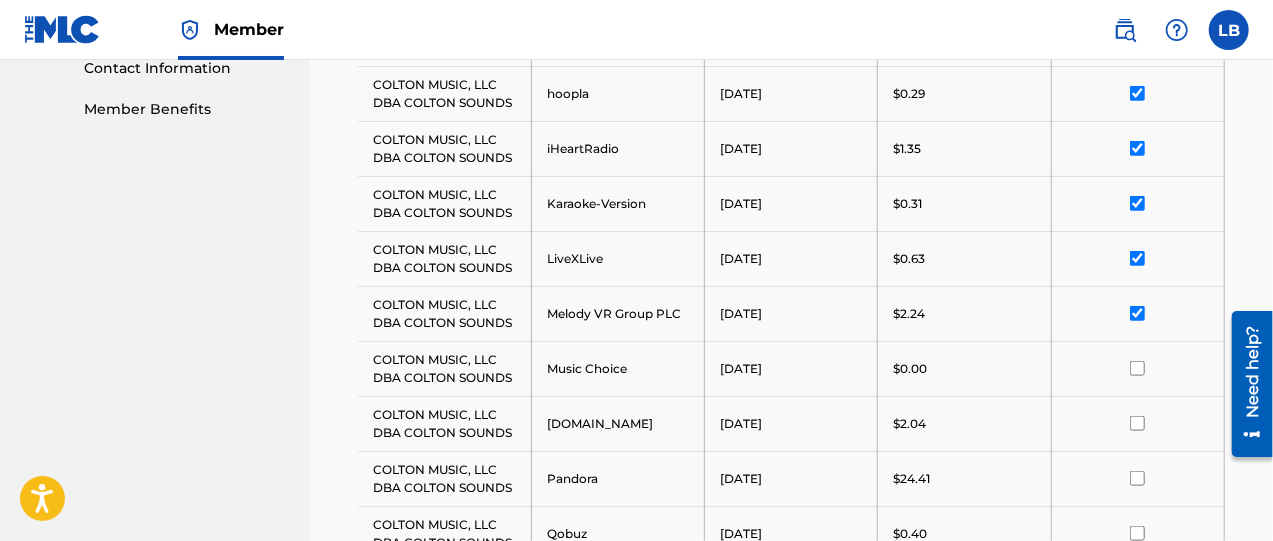 click at bounding box center (1137, 368) 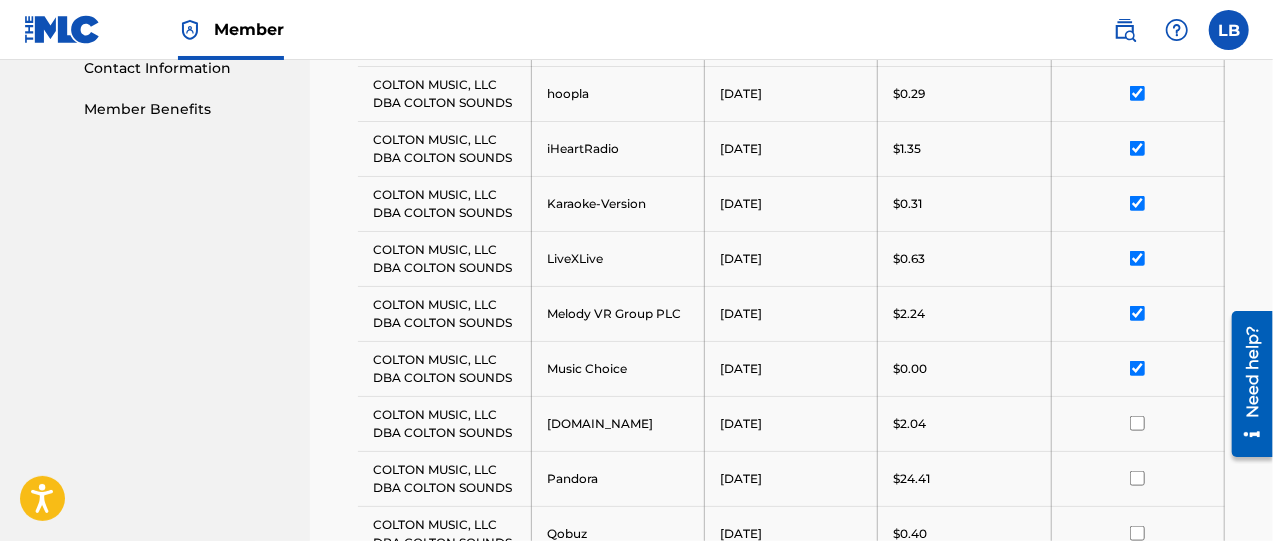click at bounding box center (1137, 423) 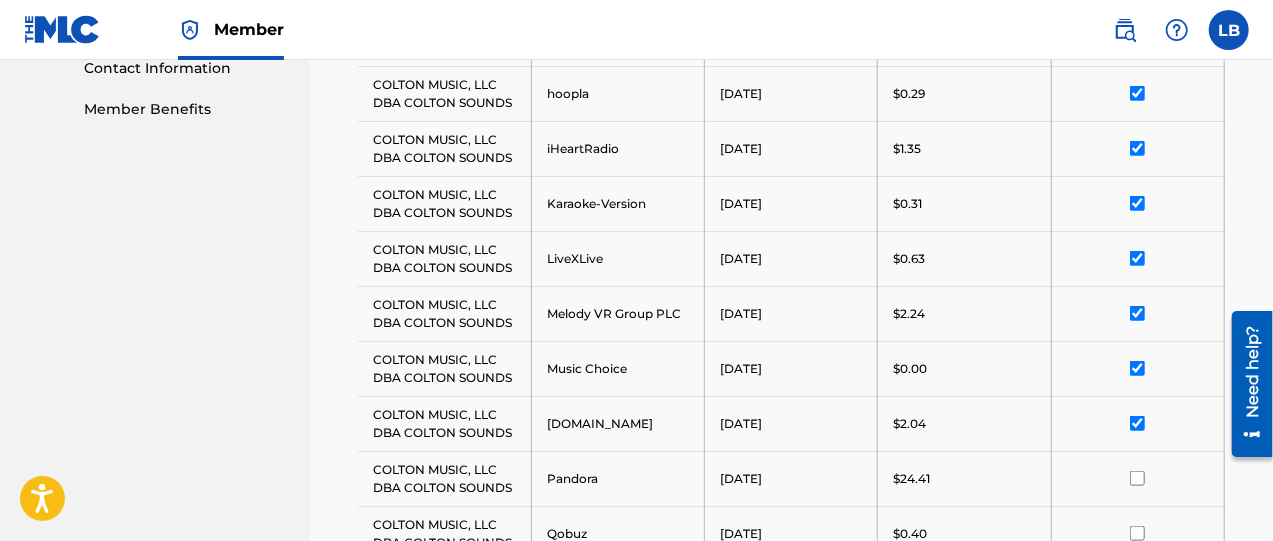 click at bounding box center [1137, 478] 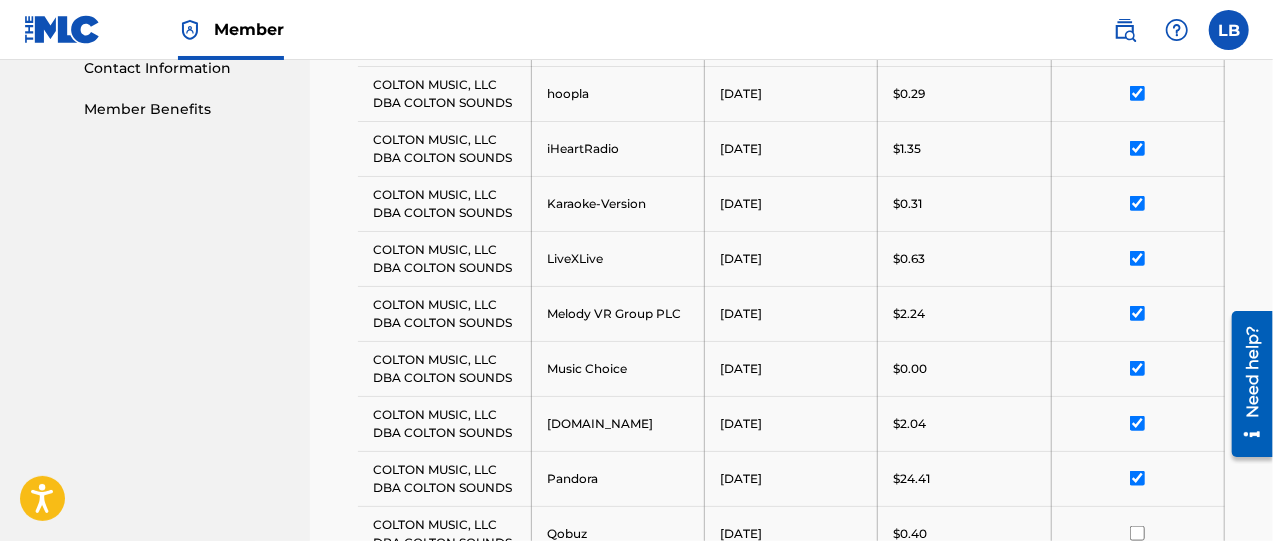 click at bounding box center [1137, 533] 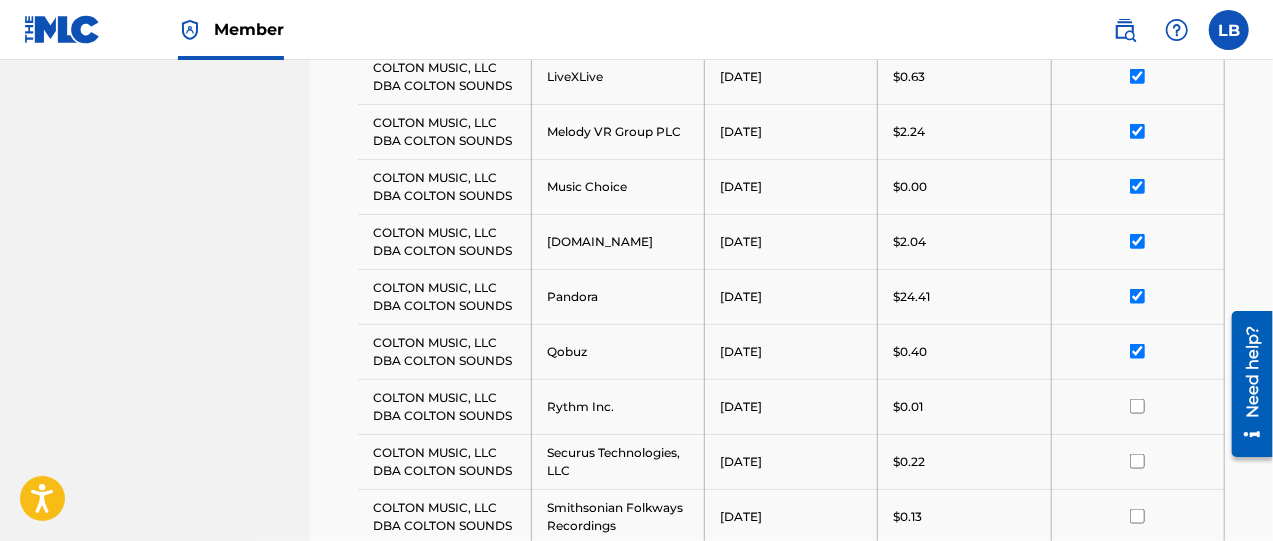scroll, scrollTop: 1250, scrollLeft: 0, axis: vertical 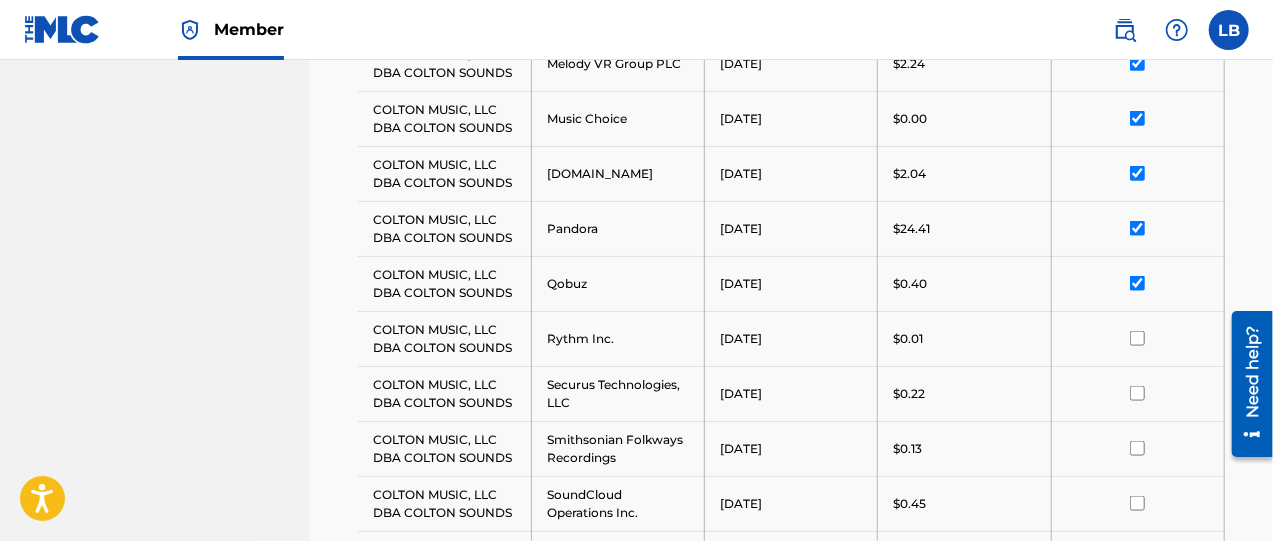 click at bounding box center (1137, 338) 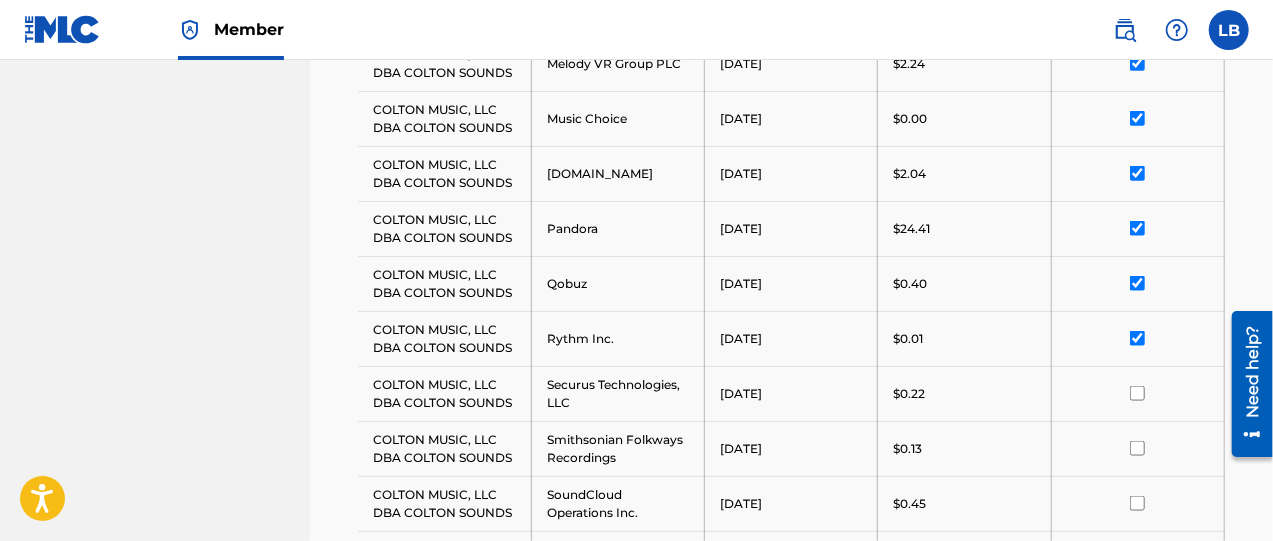 click at bounding box center (1137, 393) 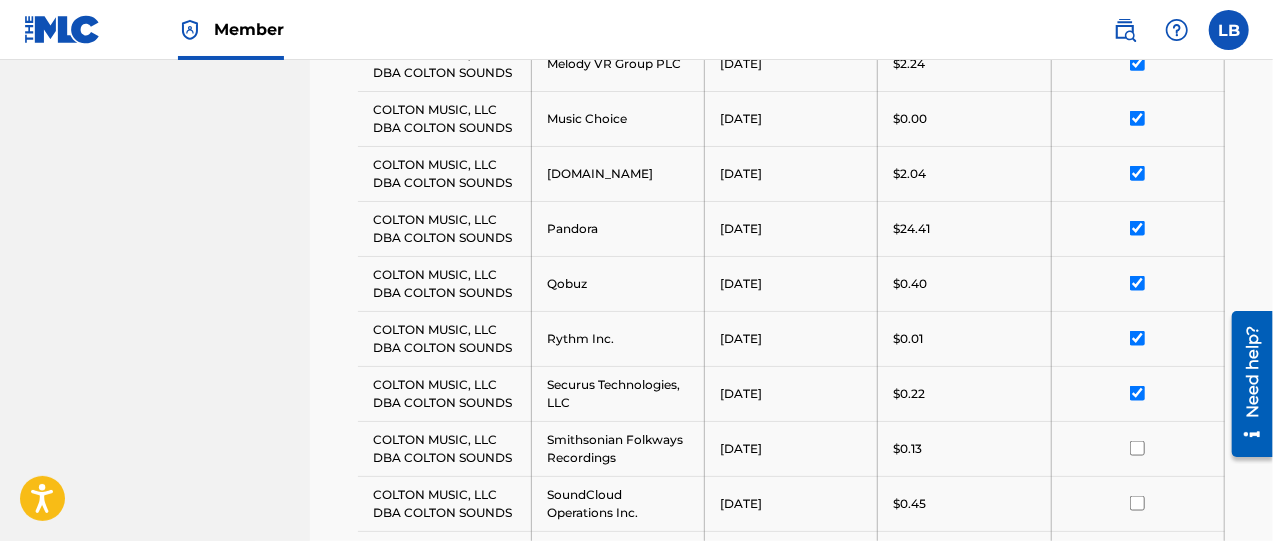 click at bounding box center (1137, 448) 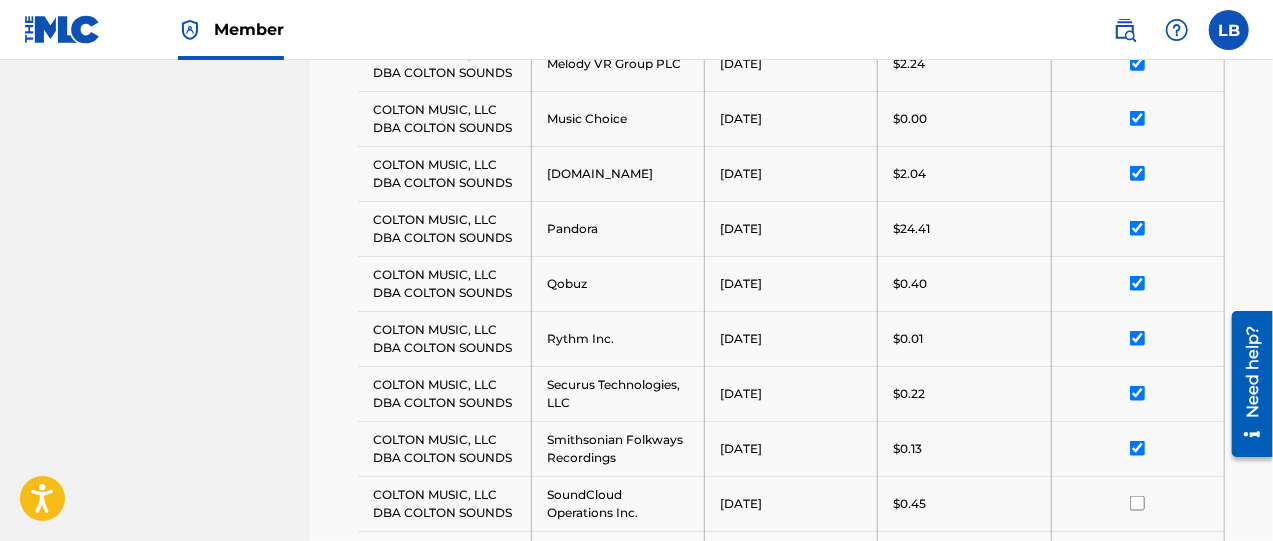 drag, startPoint x: 1136, startPoint y: 497, endPoint x: 908, endPoint y: 356, distance: 268.07648 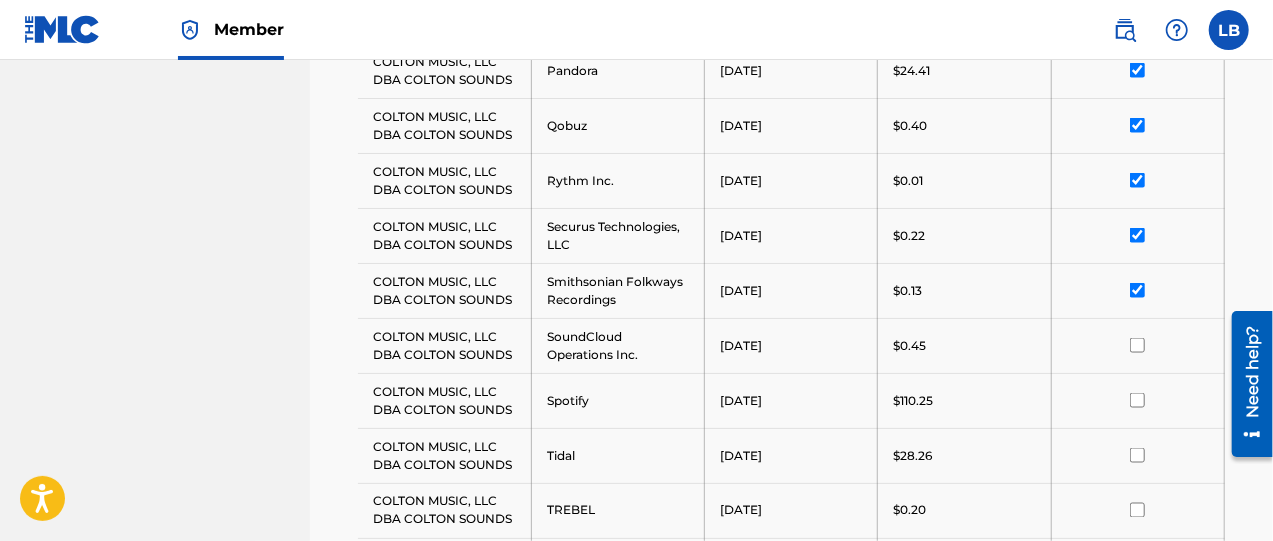 scroll, scrollTop: 1416, scrollLeft: 0, axis: vertical 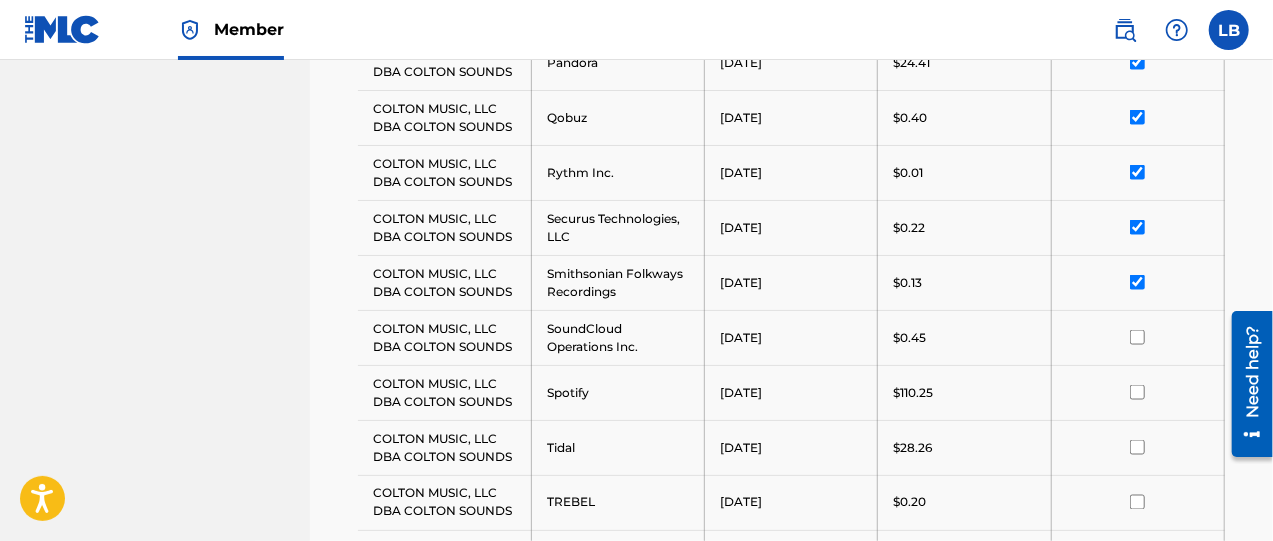 click at bounding box center (1137, 337) 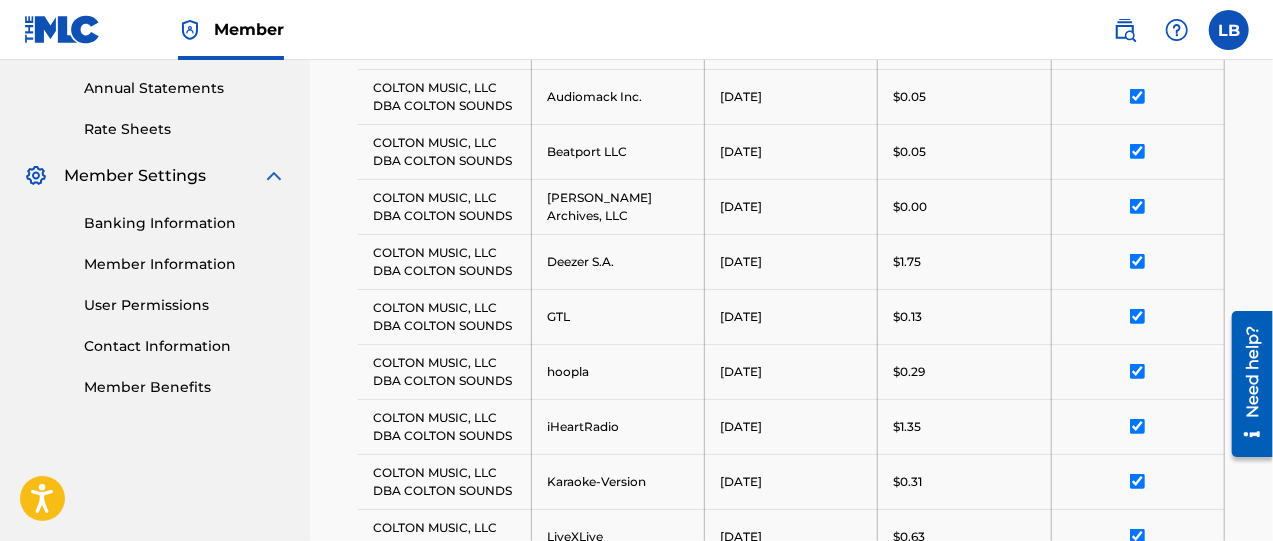 scroll, scrollTop: 500, scrollLeft: 0, axis: vertical 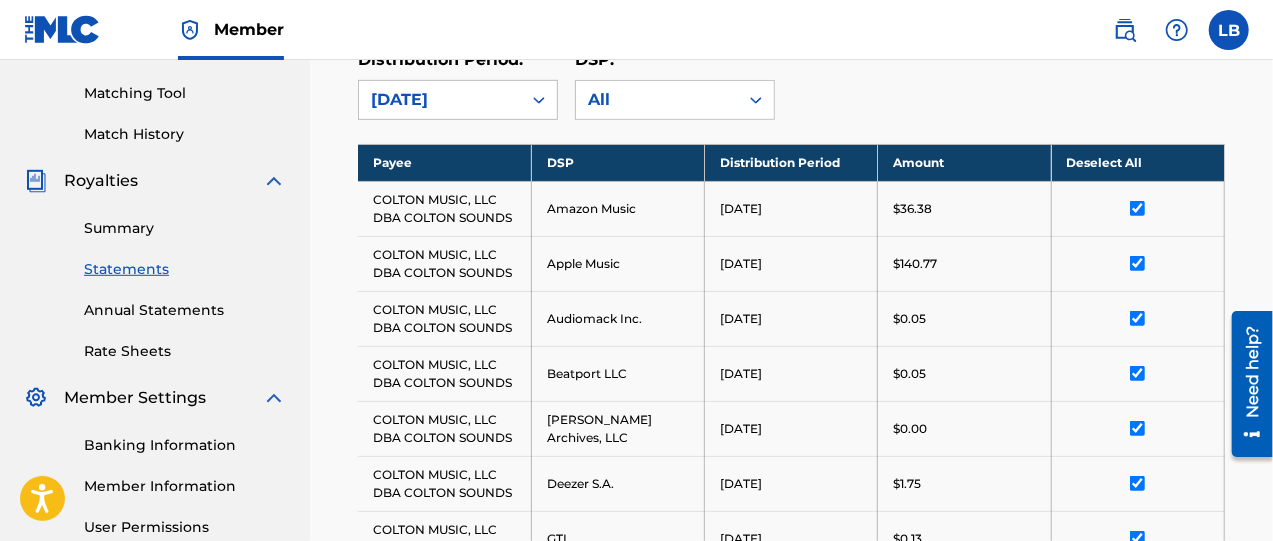 click on "Deselect All" at bounding box center (1137, 162) 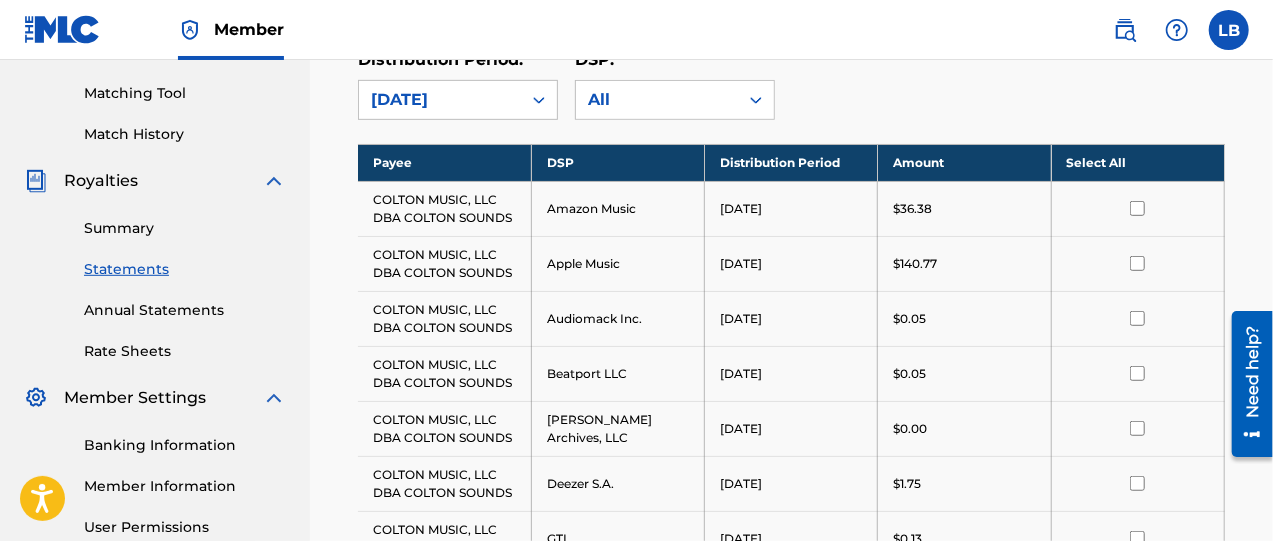 scroll, scrollTop: 416, scrollLeft: 0, axis: vertical 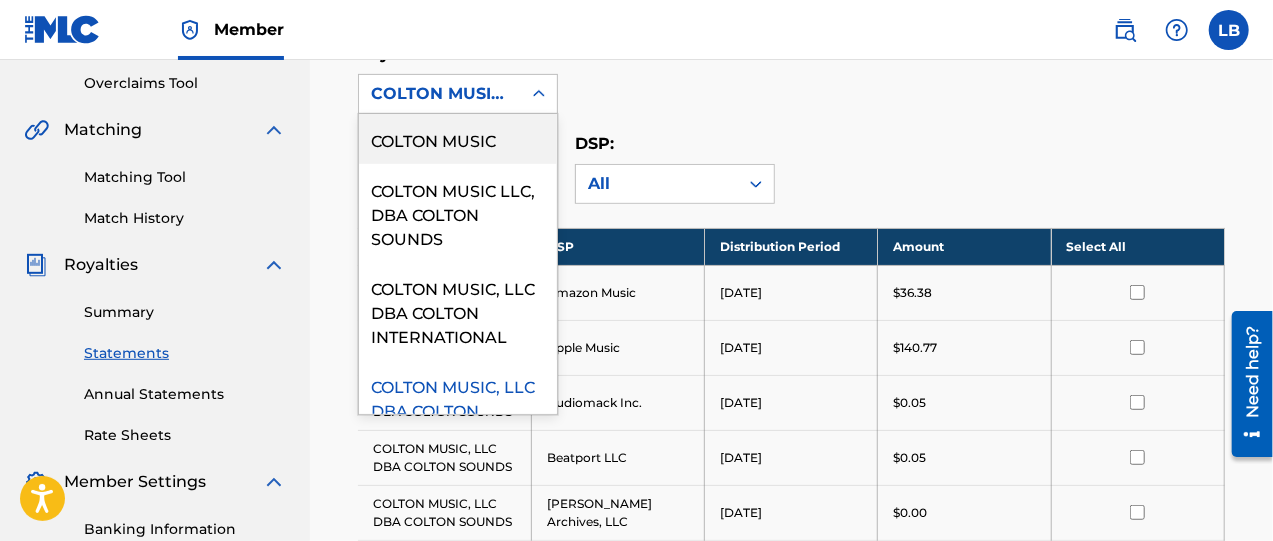 click 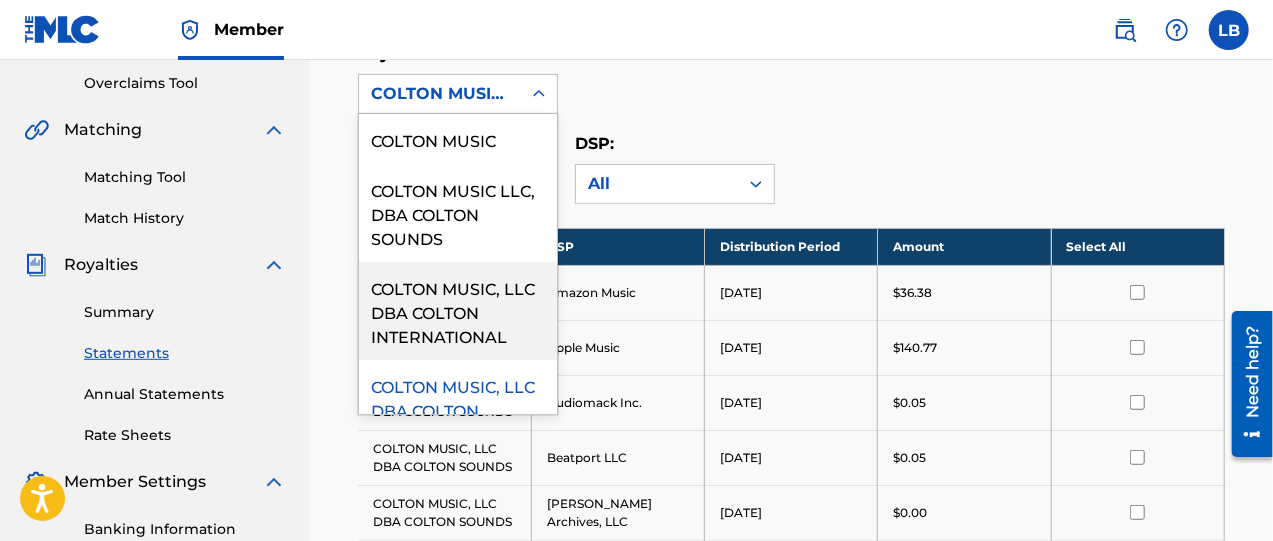 click on "COLTON MUSIC, LLC DBA COLTON INTERNATIONAL" at bounding box center (458, 311) 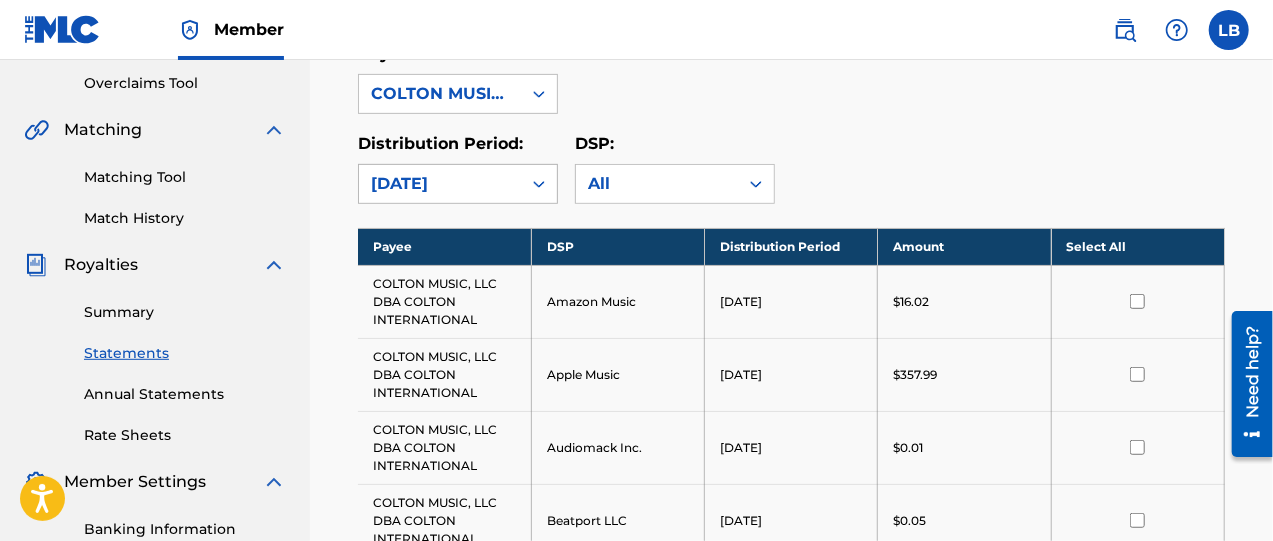 click 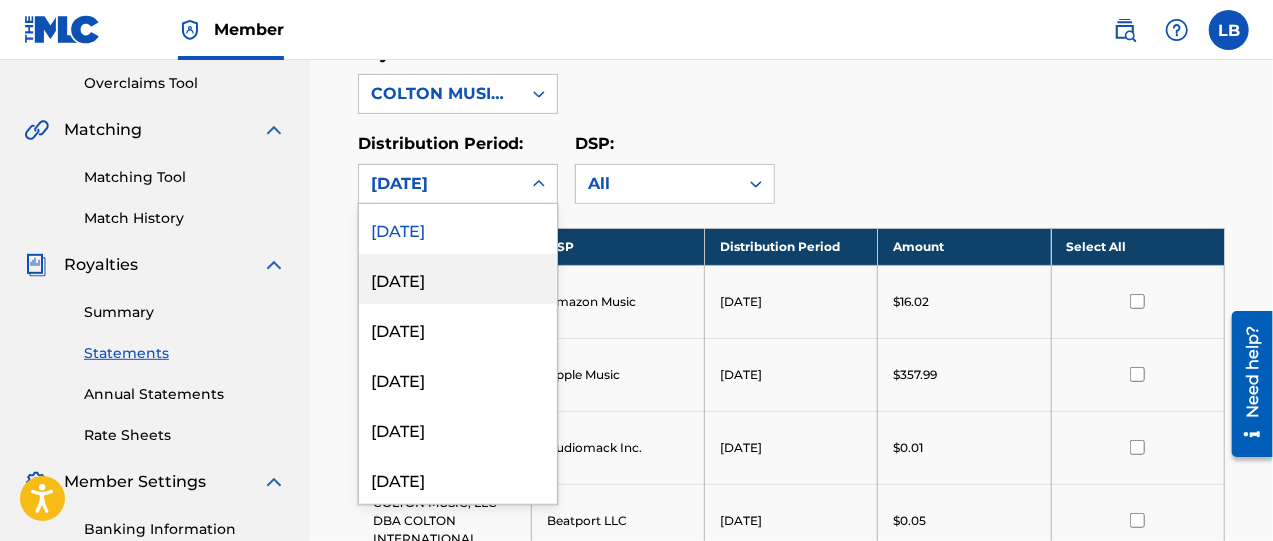 click on "[DATE]" at bounding box center [458, 279] 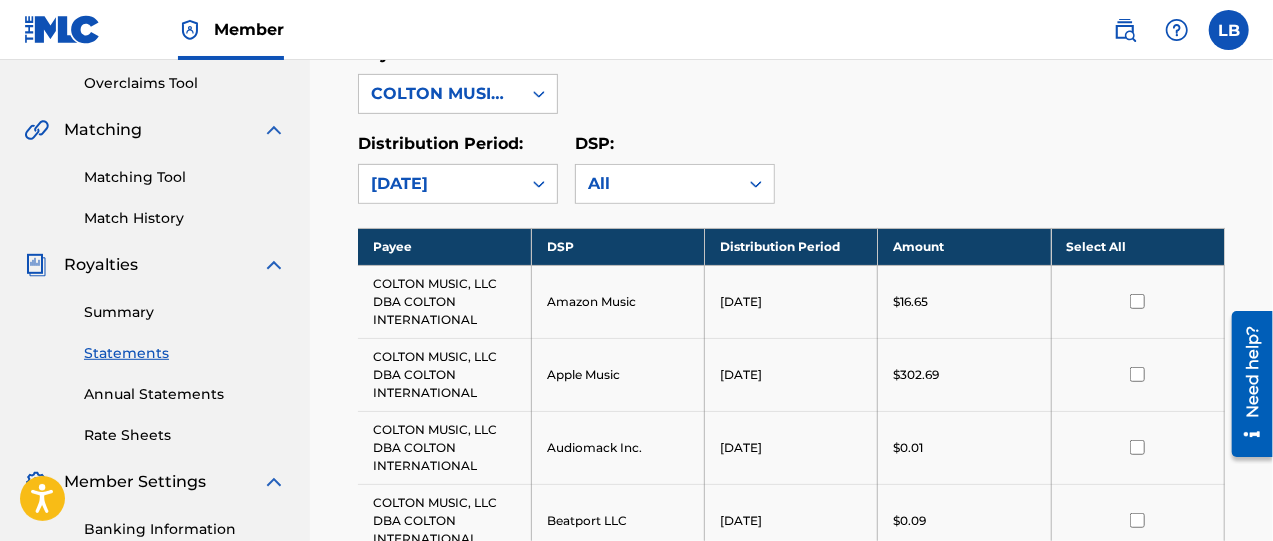 click on "Select All" at bounding box center (1137, 246) 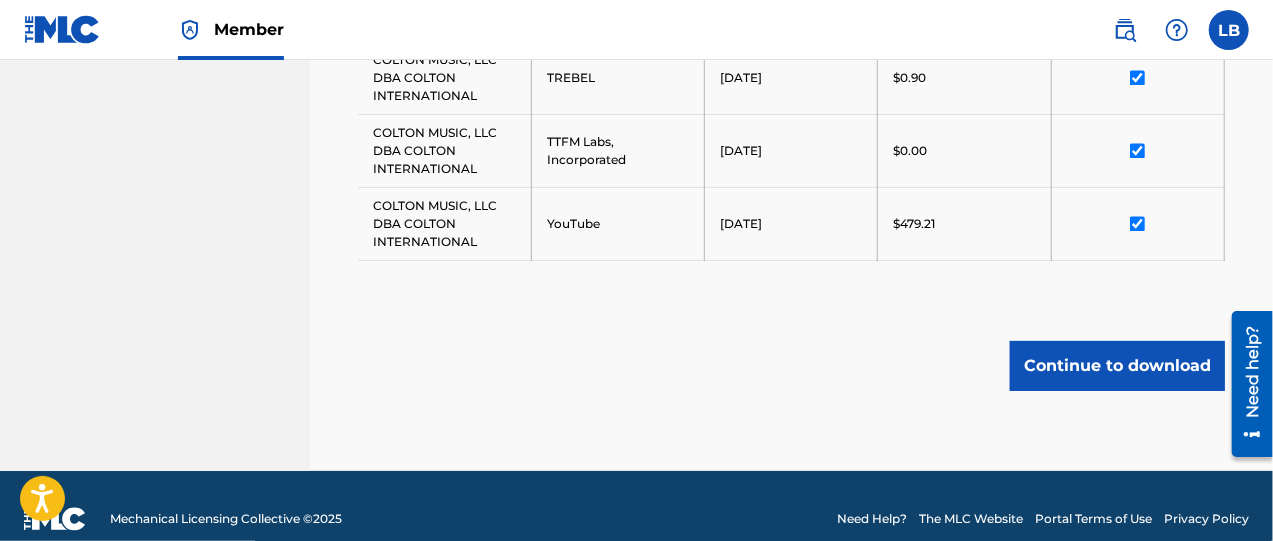 scroll, scrollTop: 1970, scrollLeft: 0, axis: vertical 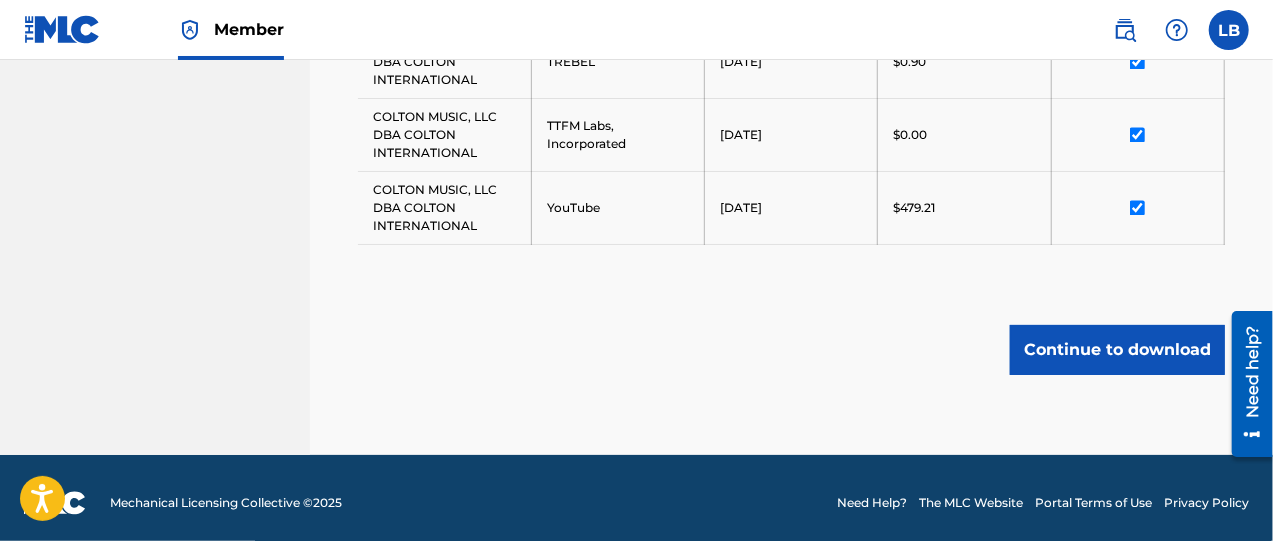 click on "Continue to download" at bounding box center (1117, 350) 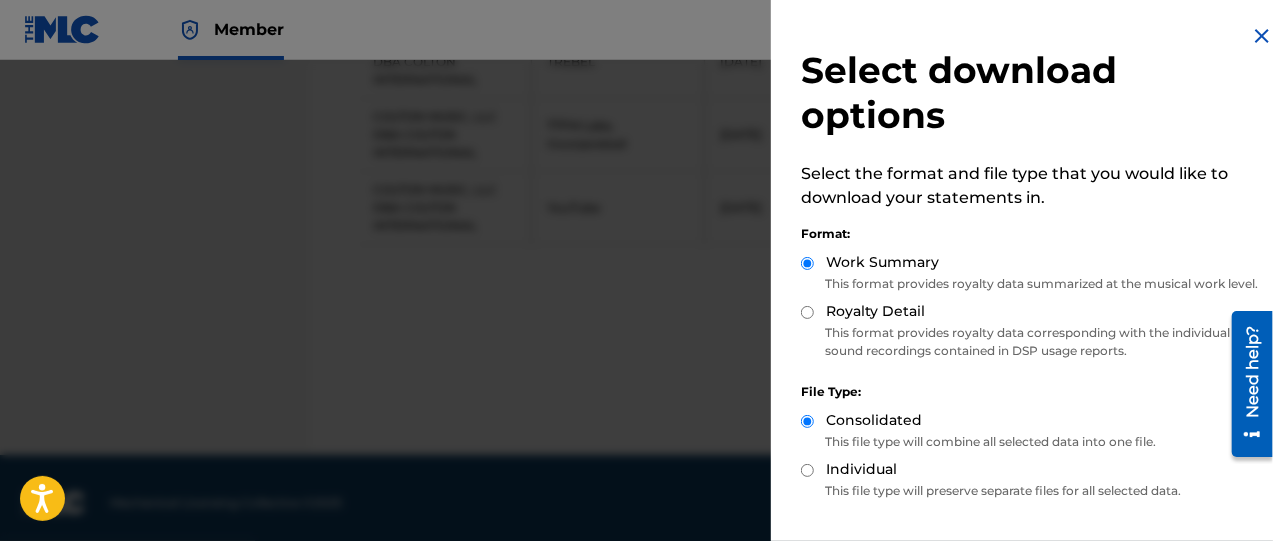 click on "Royalty Detail" at bounding box center (807, 312) 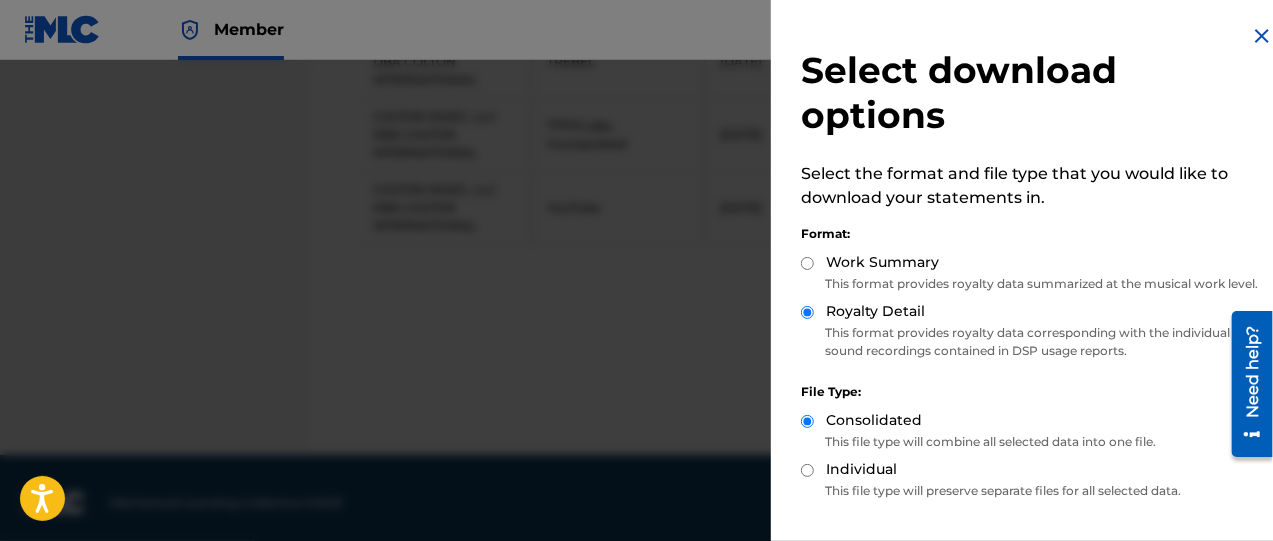 scroll, scrollTop: 150, scrollLeft: 0, axis: vertical 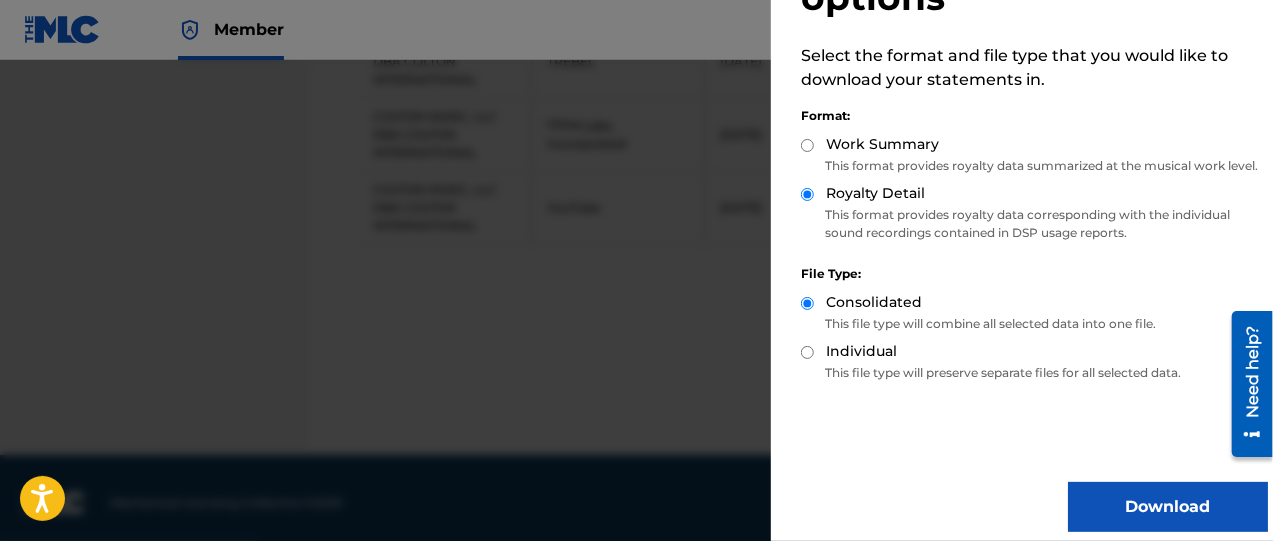 click on "Download" at bounding box center (1168, 507) 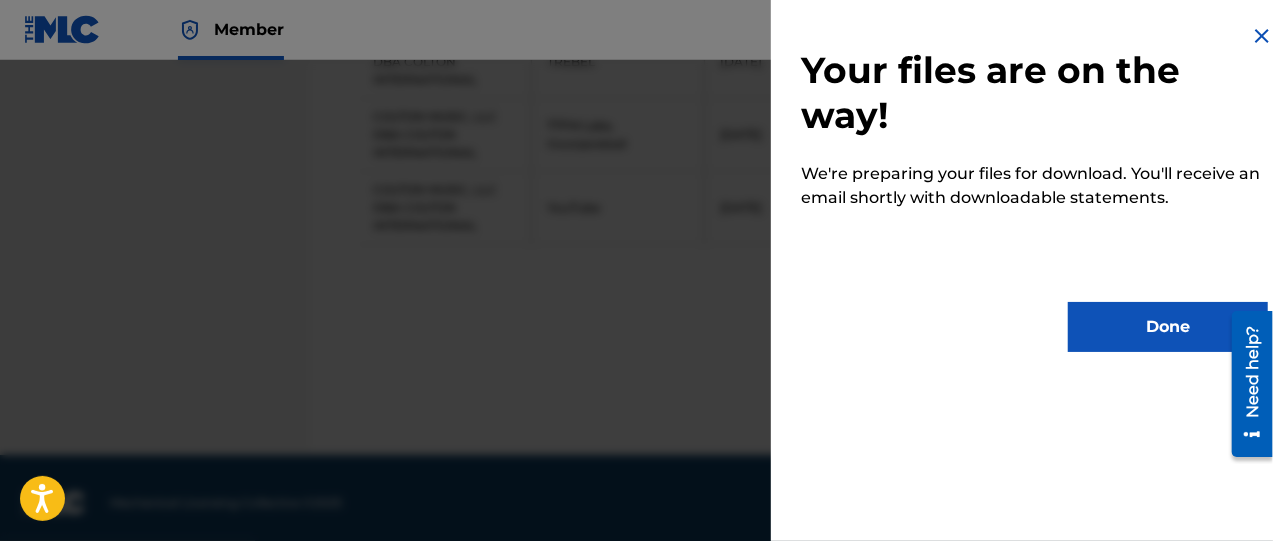 scroll, scrollTop: 0, scrollLeft: 0, axis: both 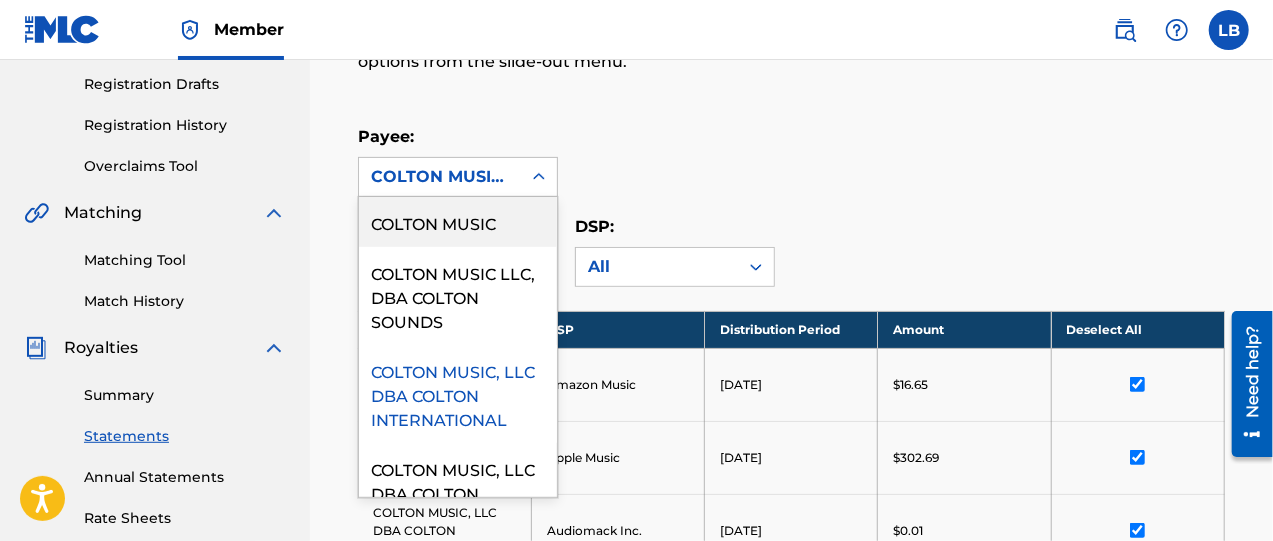 click 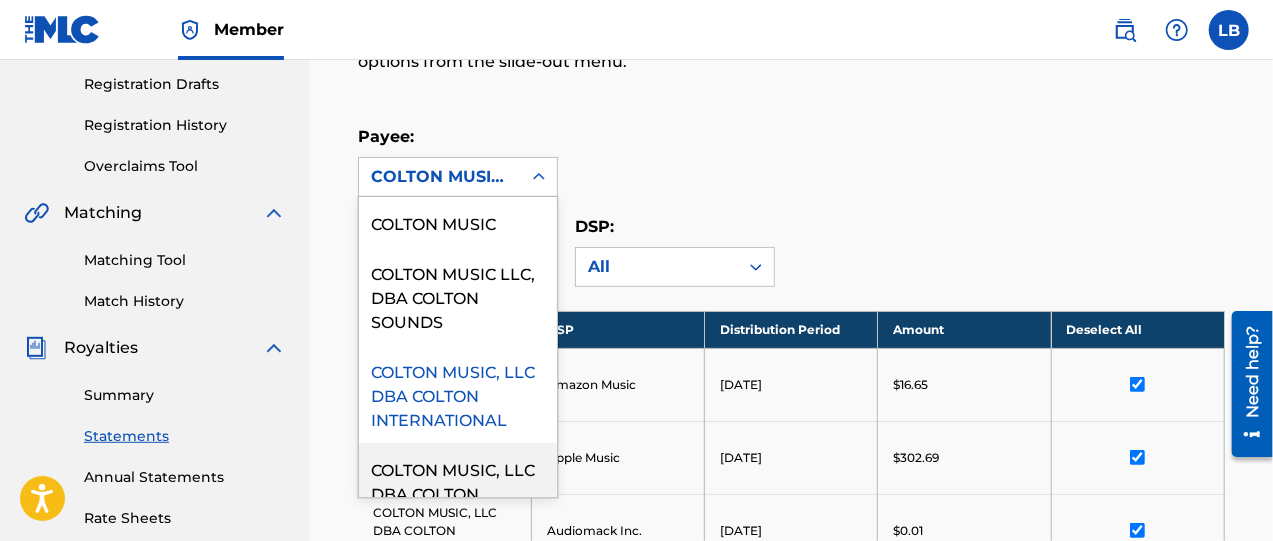 click on "COLTON MUSIC, LLC DBA COLTON SOUNDS" at bounding box center (458, 492) 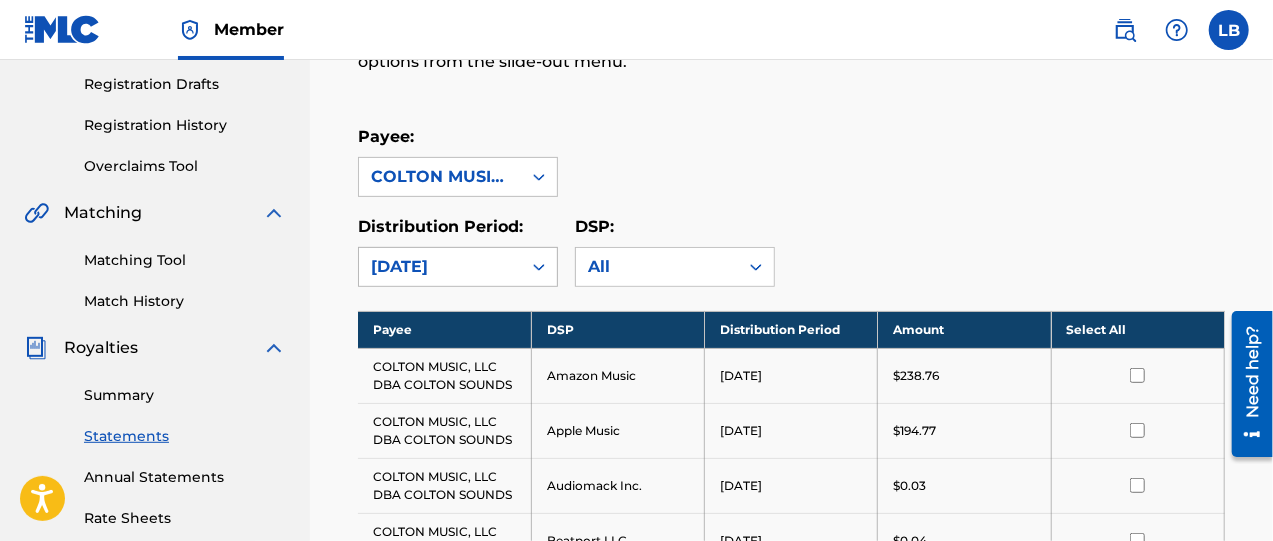 click 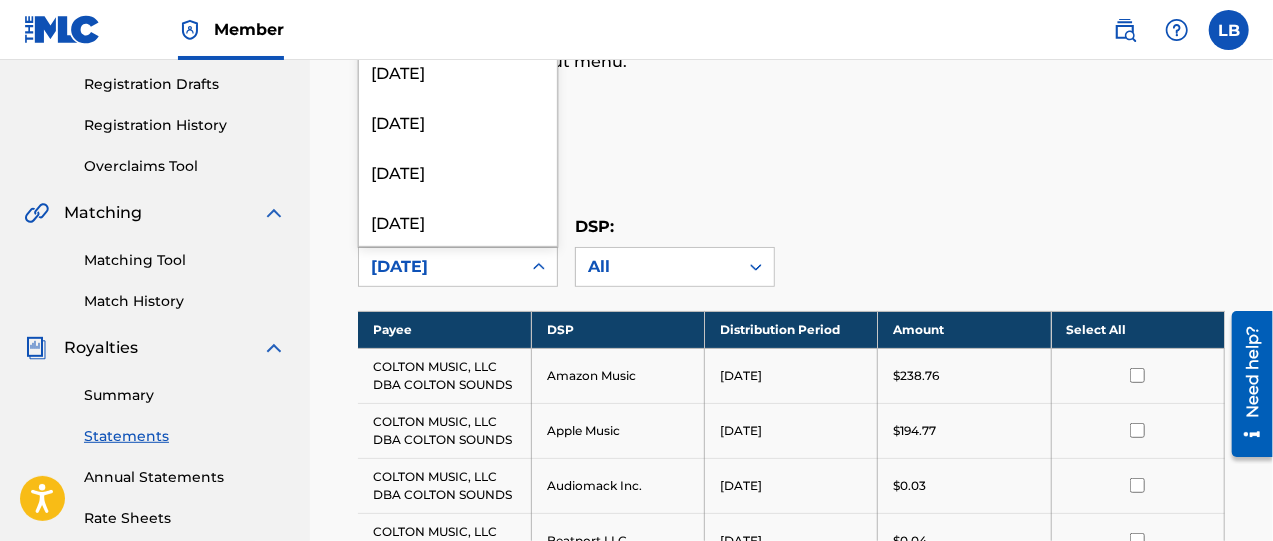 scroll, scrollTop: 0, scrollLeft: 0, axis: both 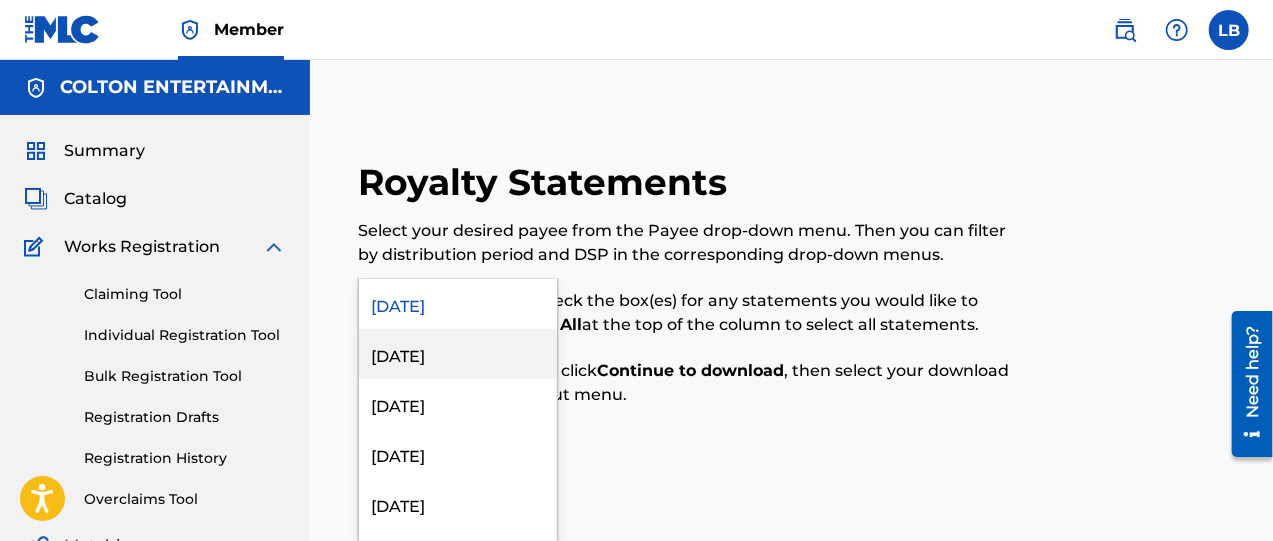 click on "[DATE]" at bounding box center [458, 354] 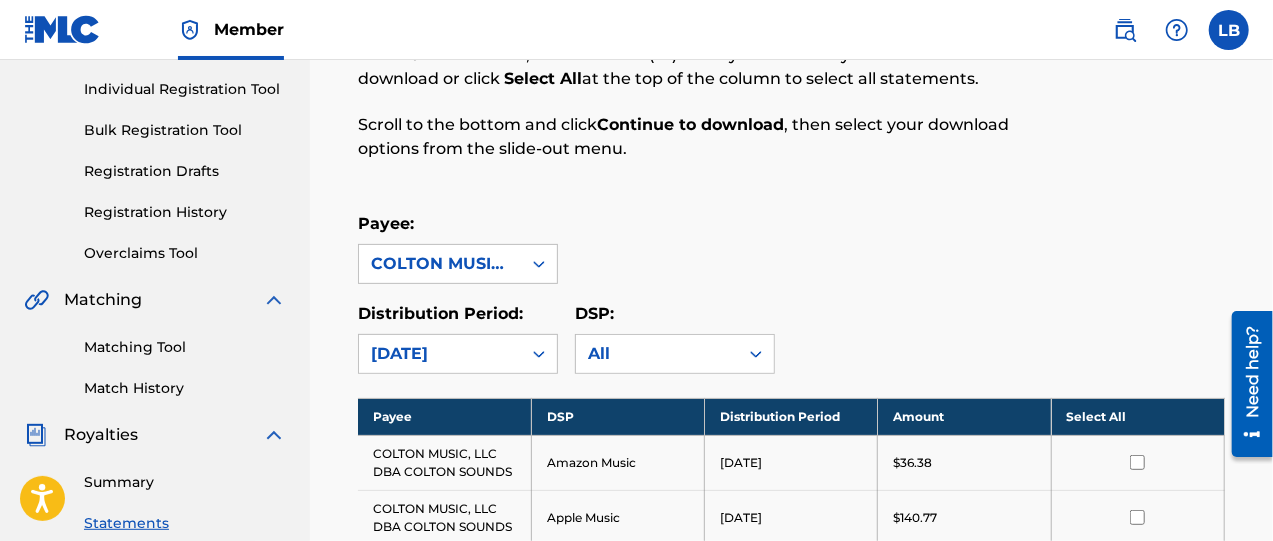 scroll, scrollTop: 250, scrollLeft: 0, axis: vertical 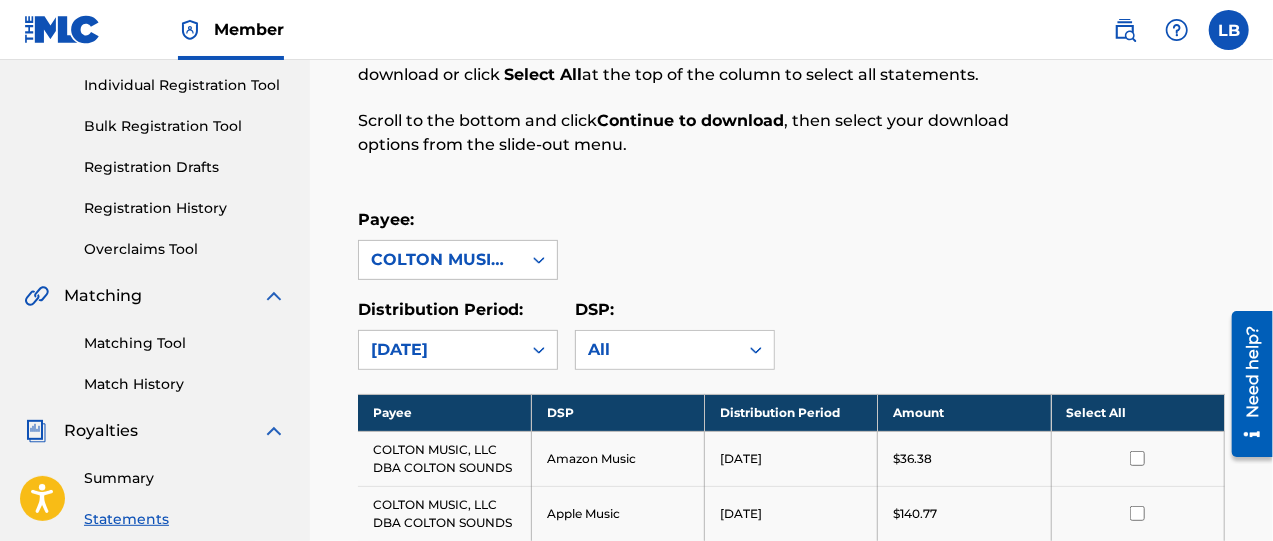 click on "Select All" at bounding box center (1137, 412) 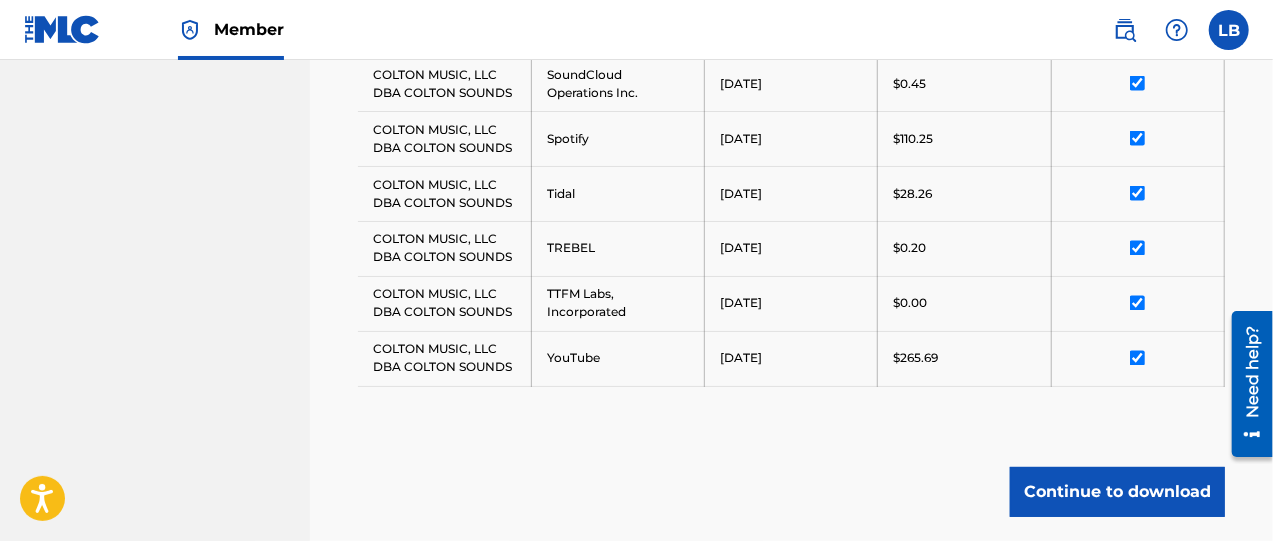 scroll, scrollTop: 1810, scrollLeft: 0, axis: vertical 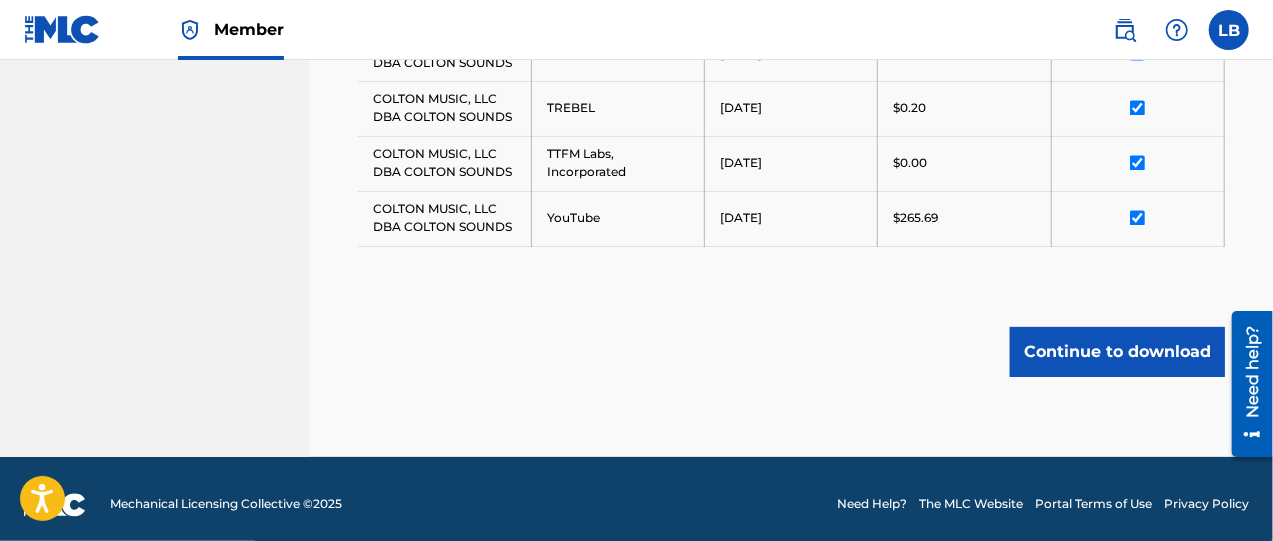 click on "Continue to download" at bounding box center (1117, 352) 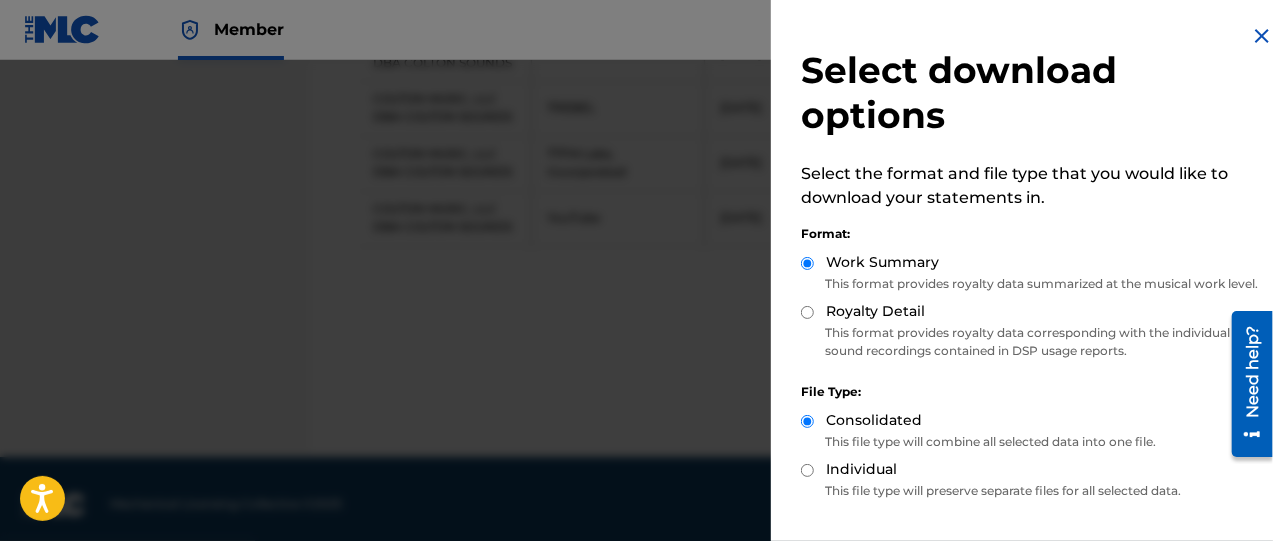 click on "Royalty Detail" at bounding box center [807, 312] 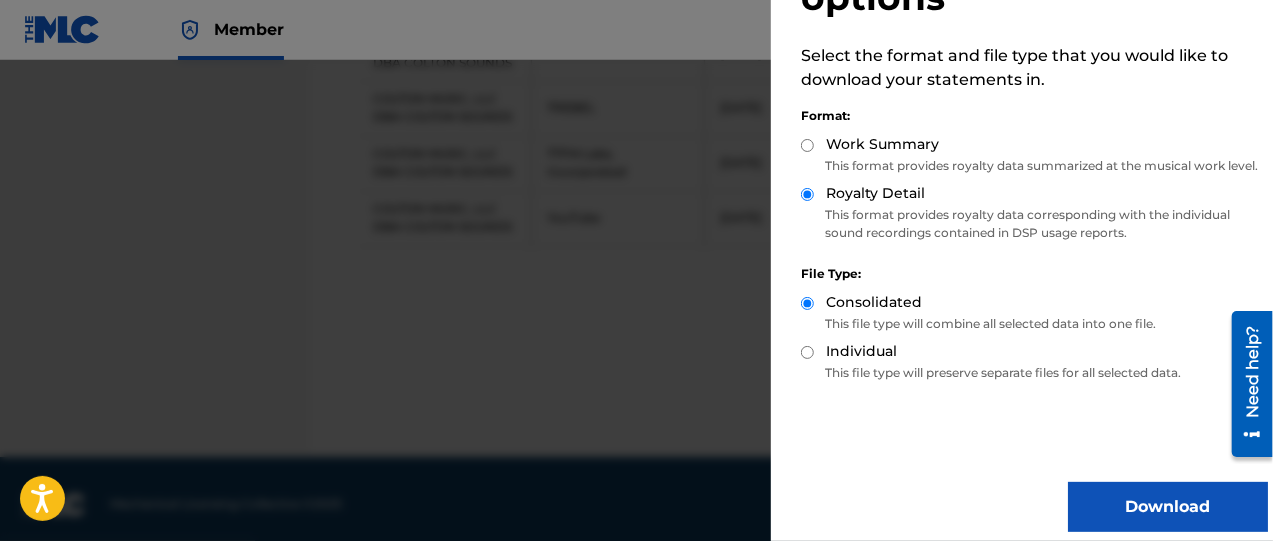 scroll, scrollTop: 150, scrollLeft: 0, axis: vertical 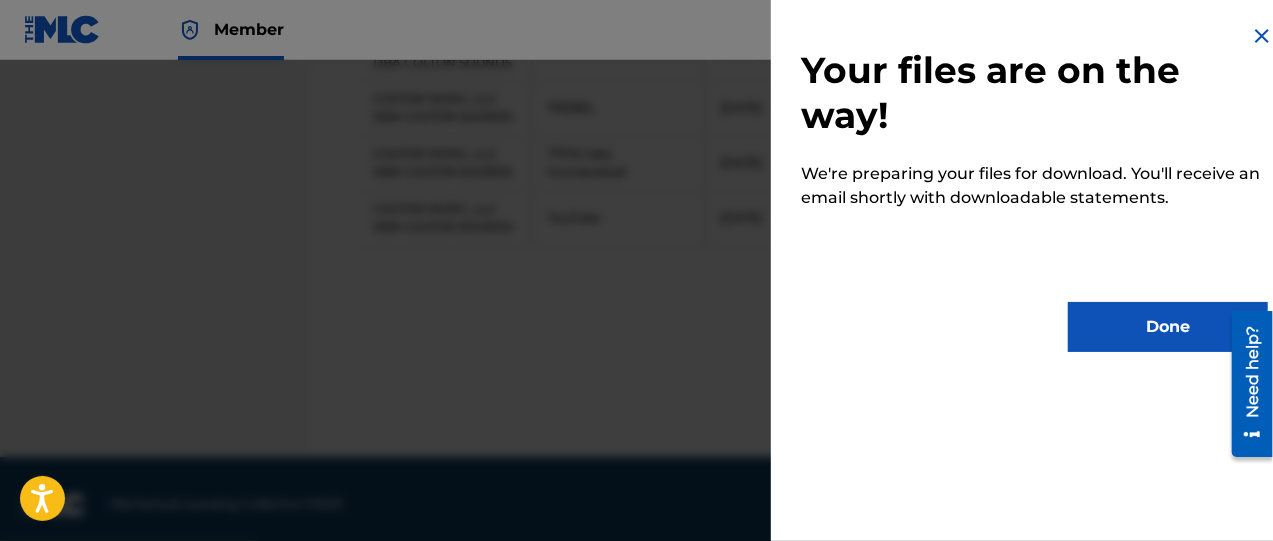 click on "Done" at bounding box center [1168, 327] 